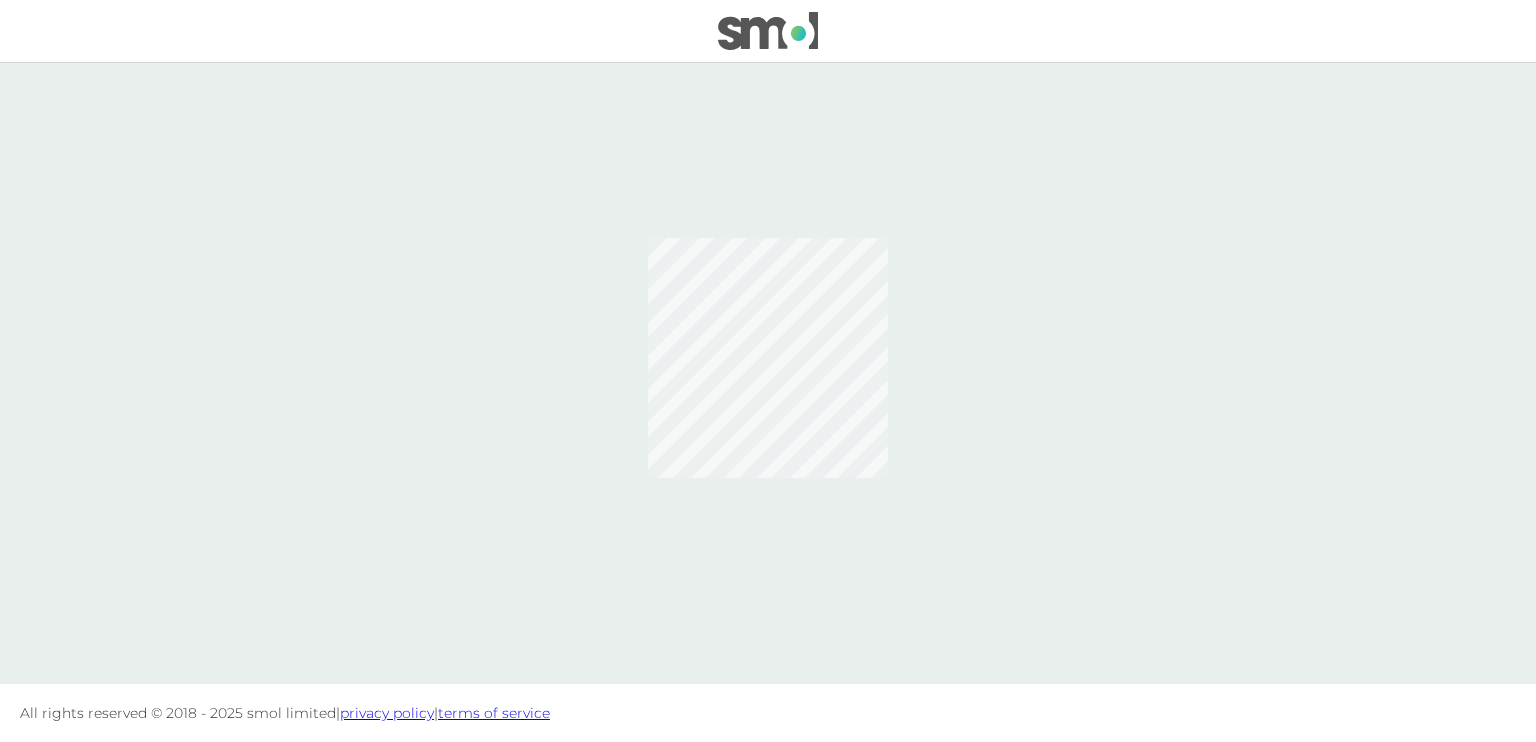 scroll, scrollTop: 0, scrollLeft: 0, axis: both 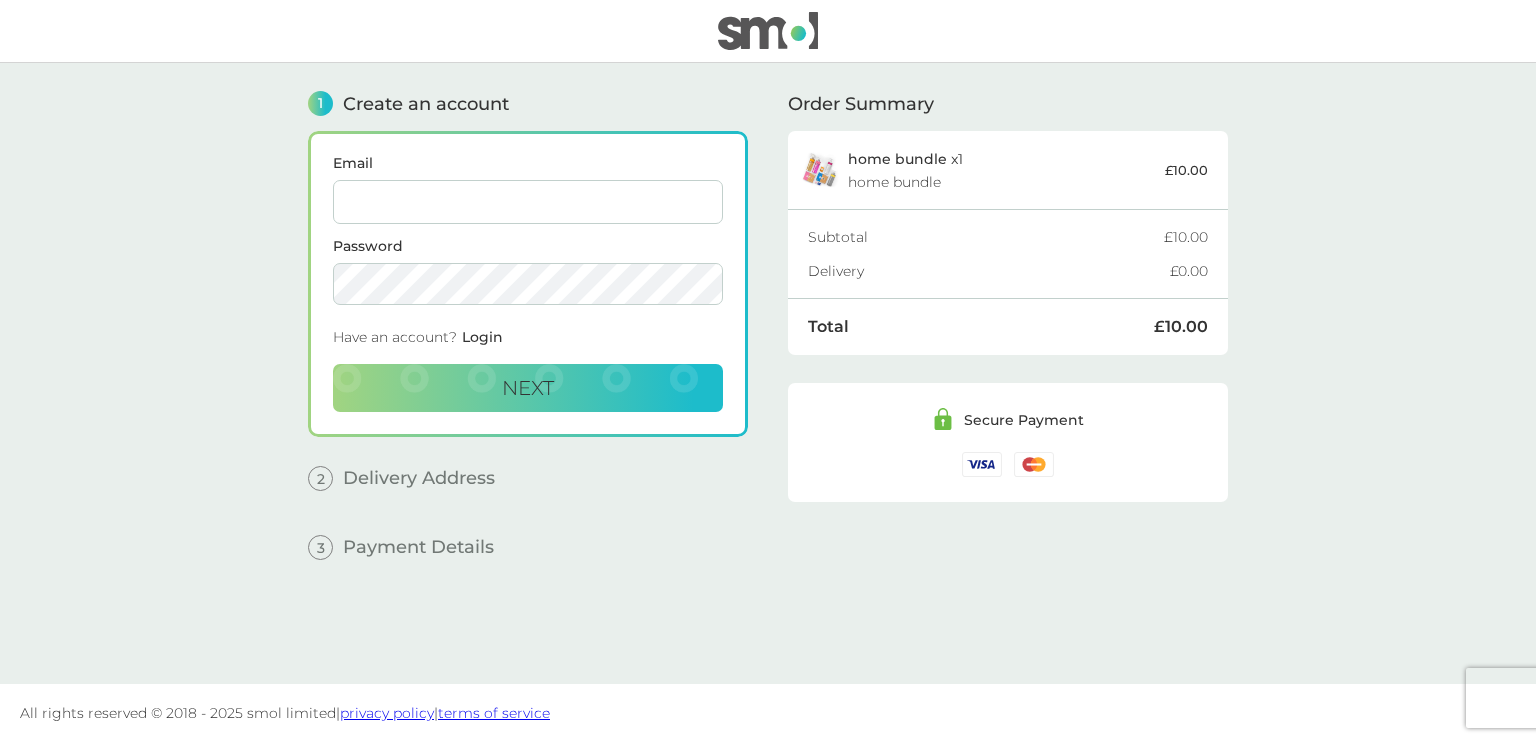 click on "Email" at bounding box center [528, 202] 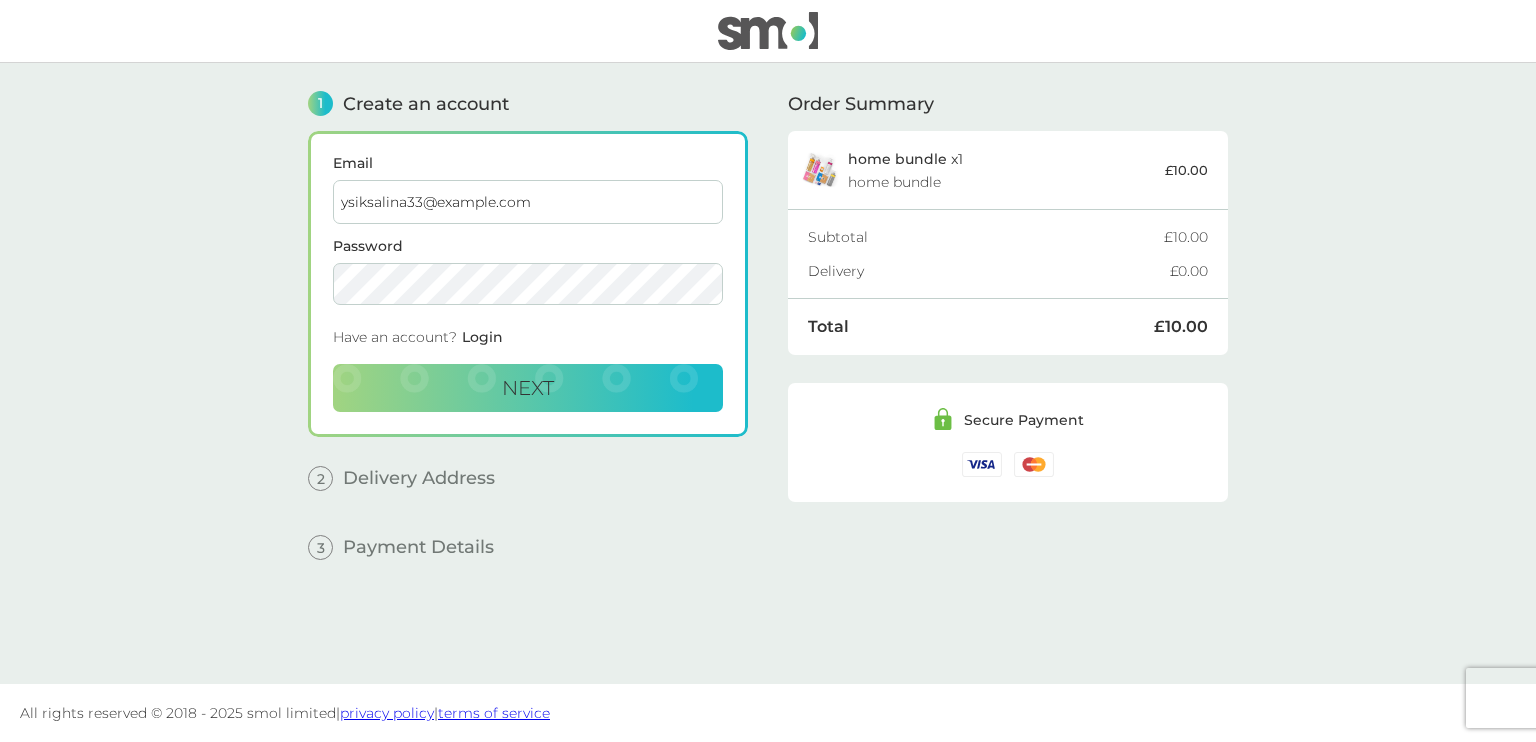 click on "Login" at bounding box center (482, 337) 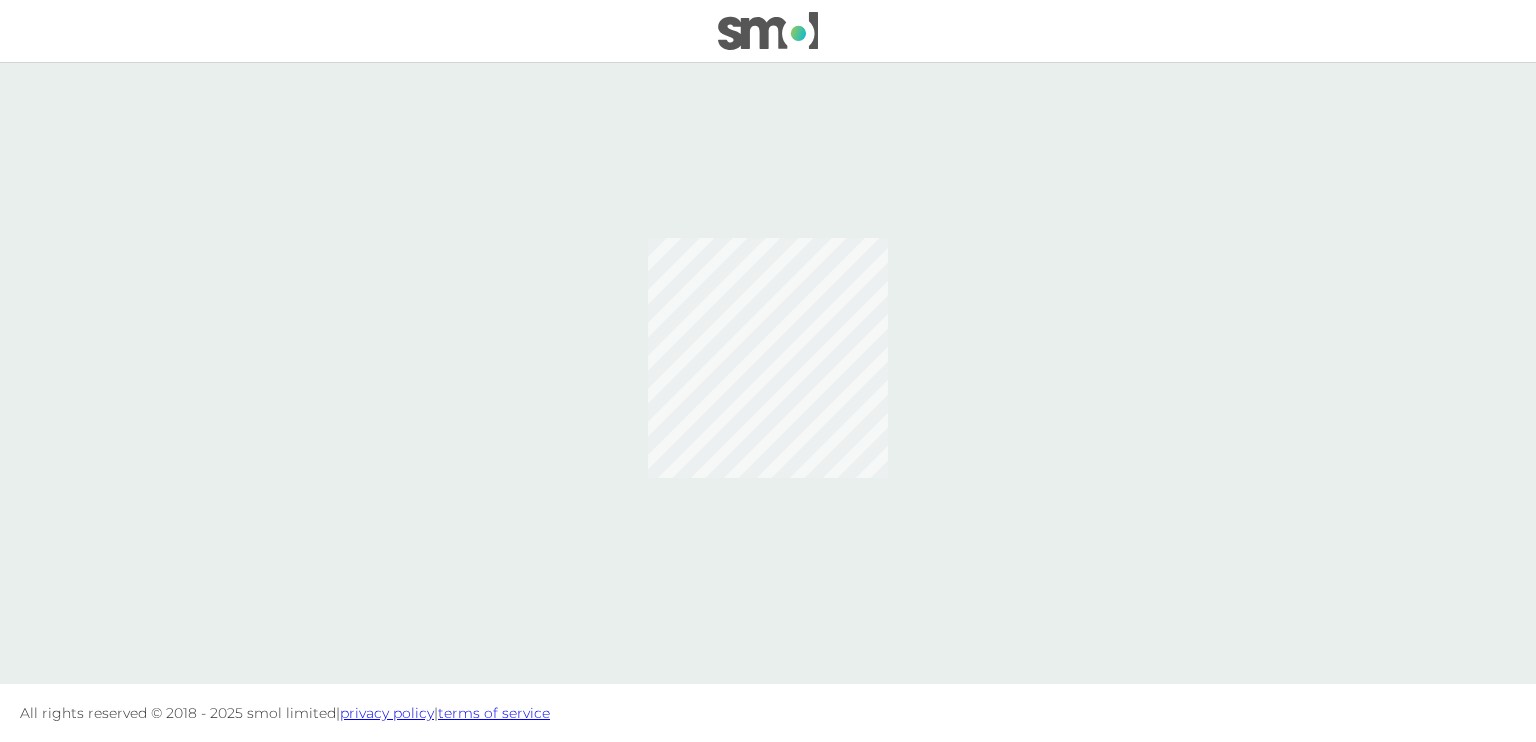 scroll, scrollTop: 0, scrollLeft: 0, axis: both 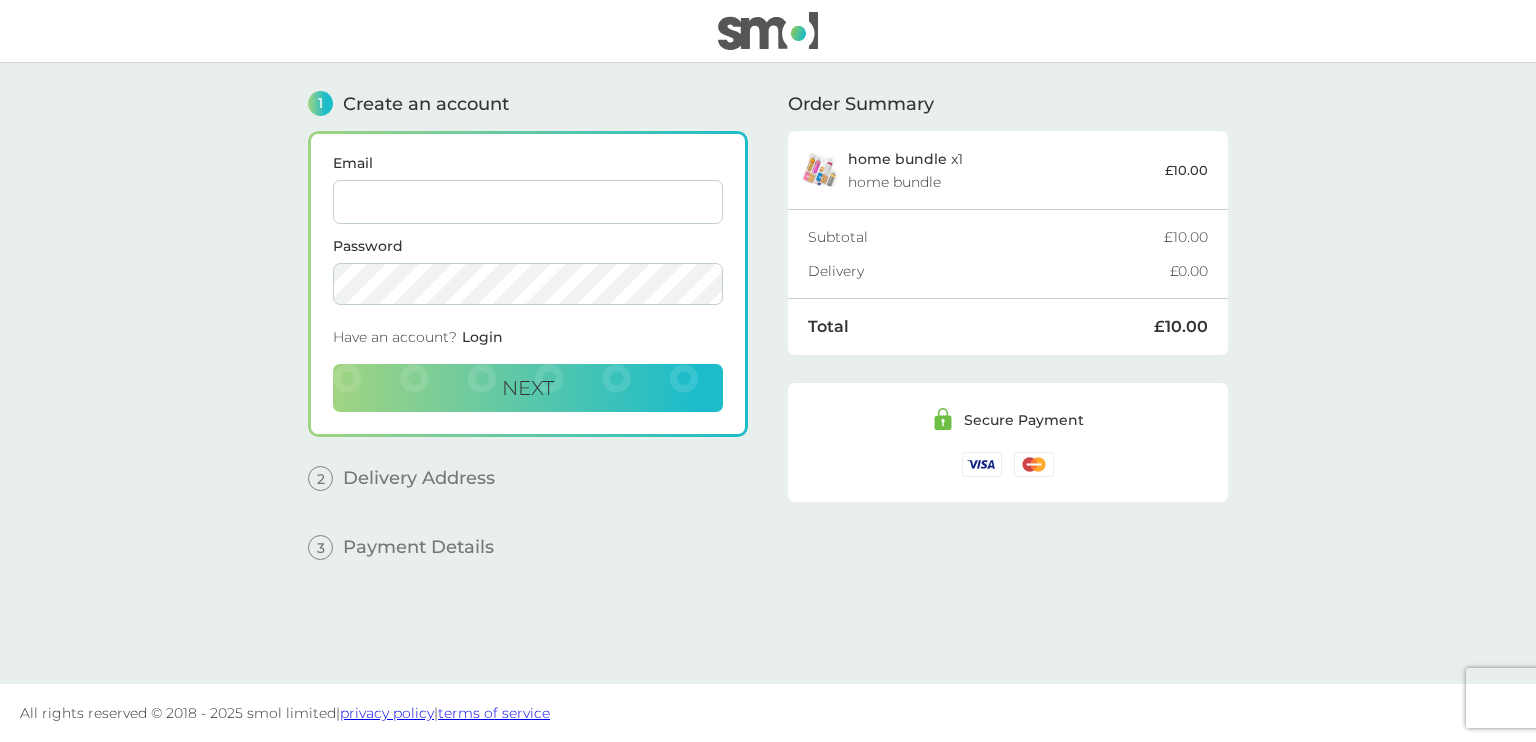 click on "Email" at bounding box center [528, 202] 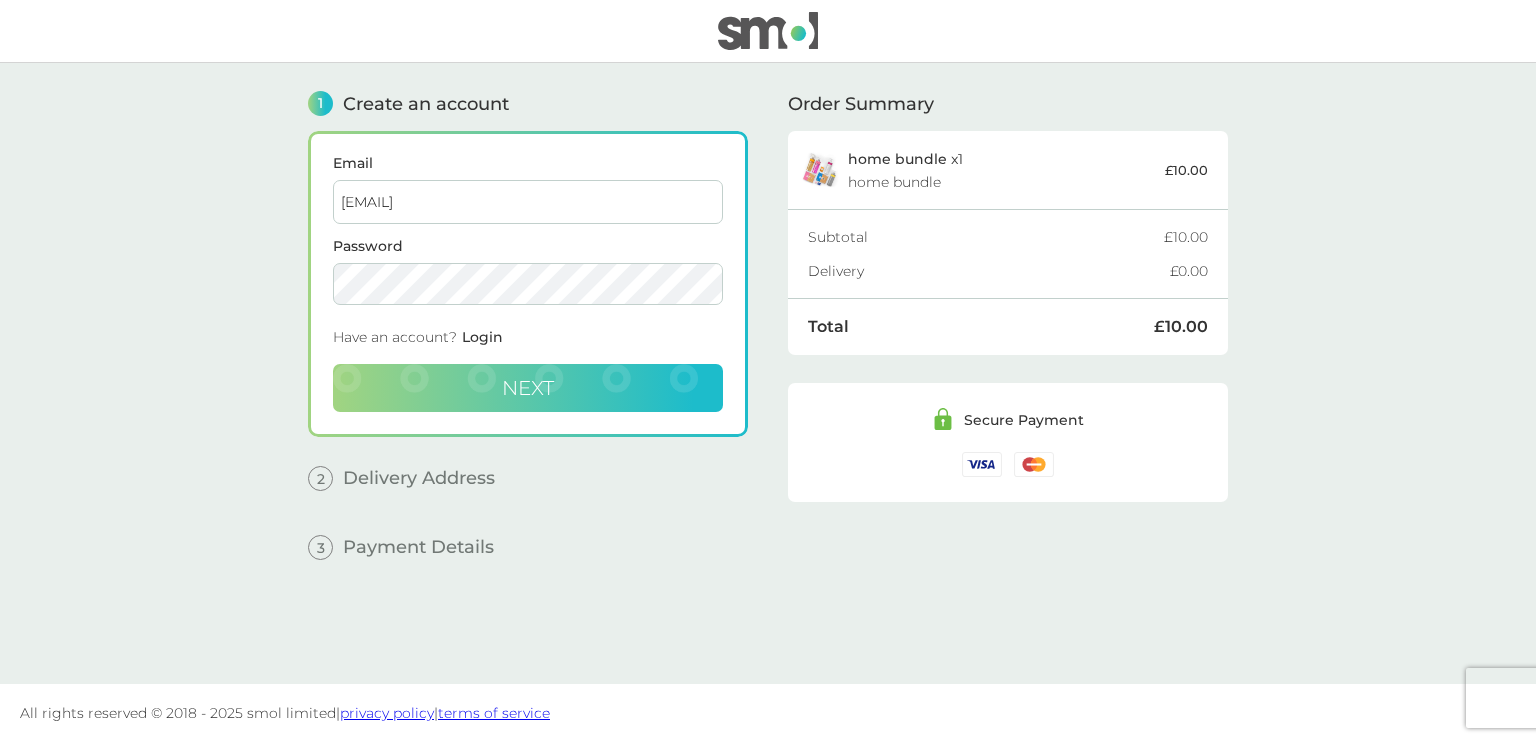 click on "Next" at bounding box center [528, 388] 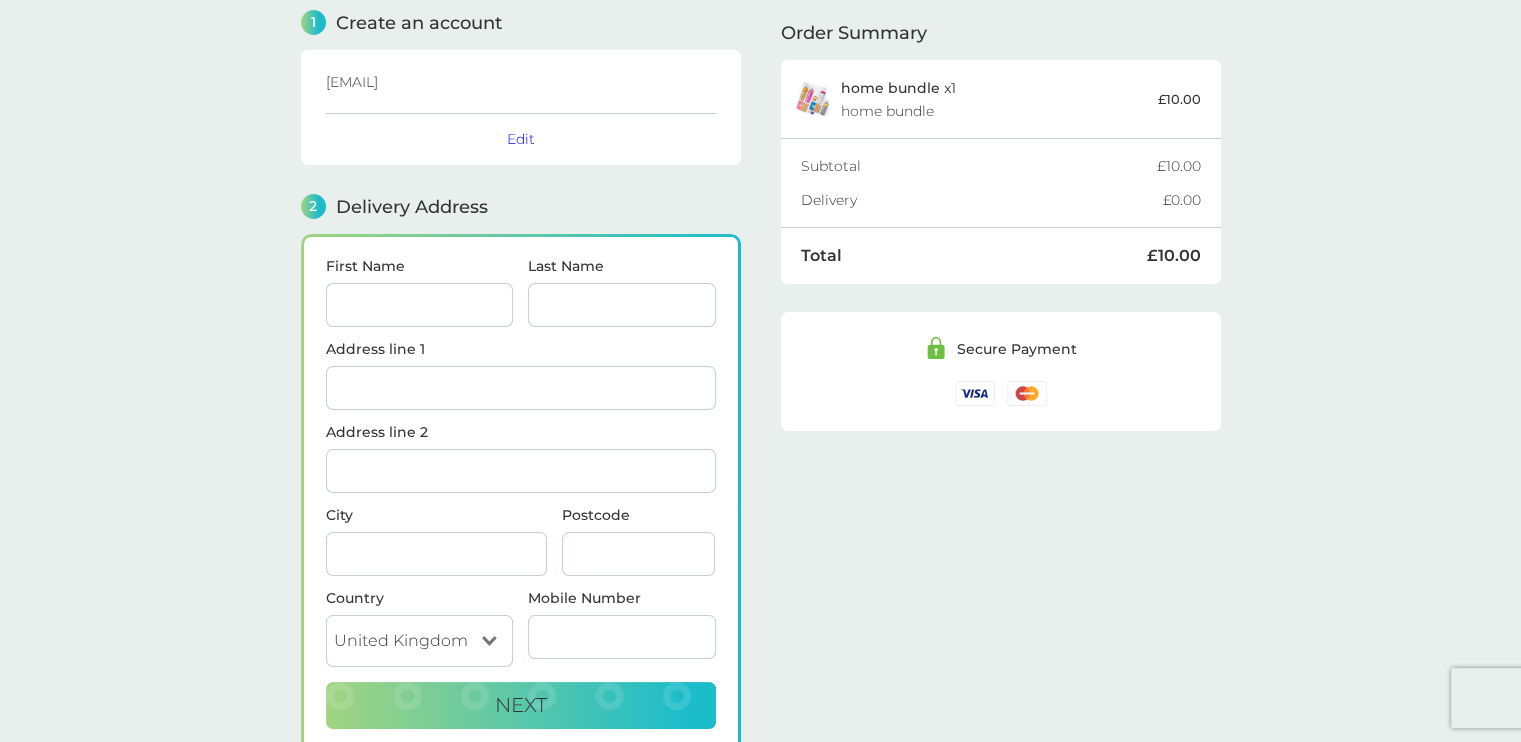 scroll, scrollTop: 242, scrollLeft: 0, axis: vertical 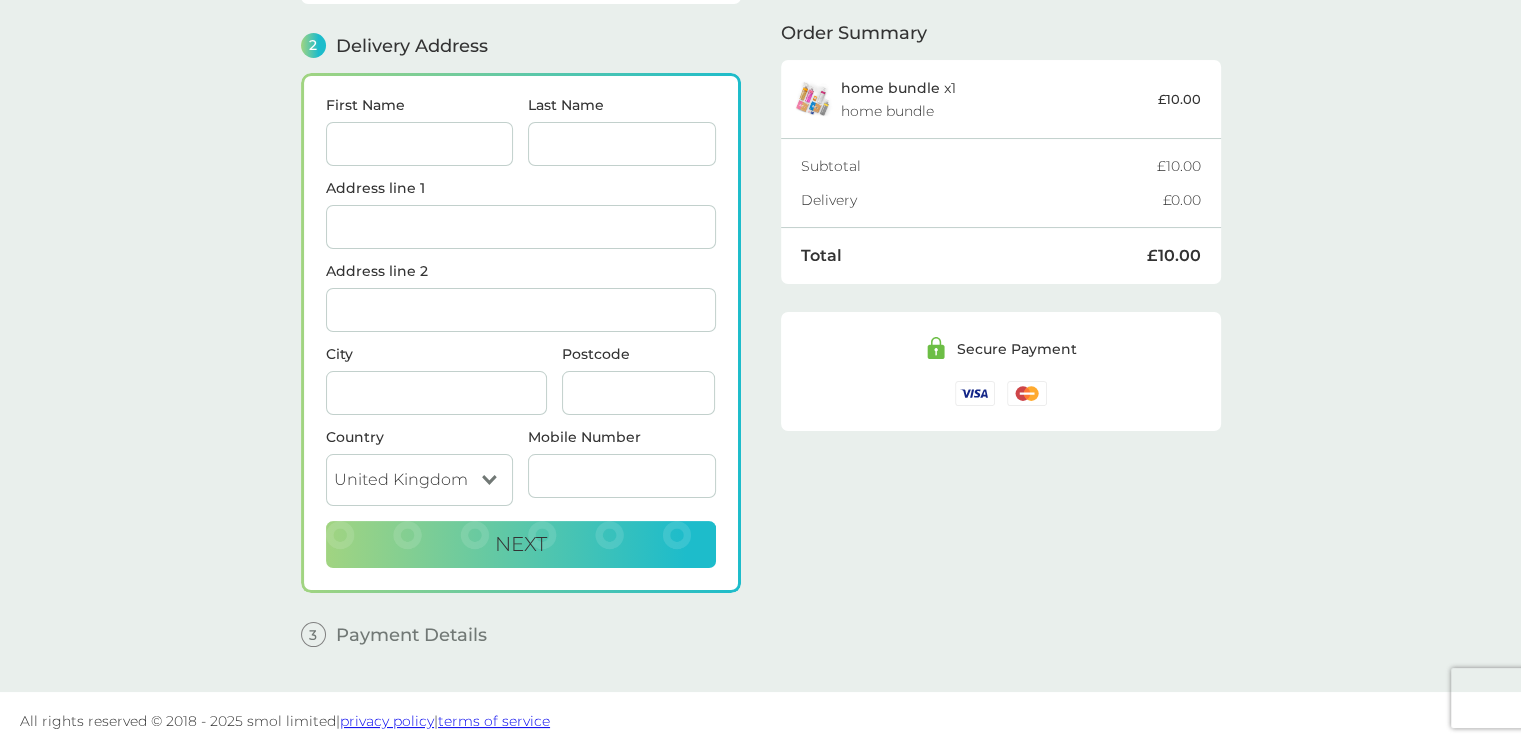 click on "First Name" at bounding box center (420, 144) 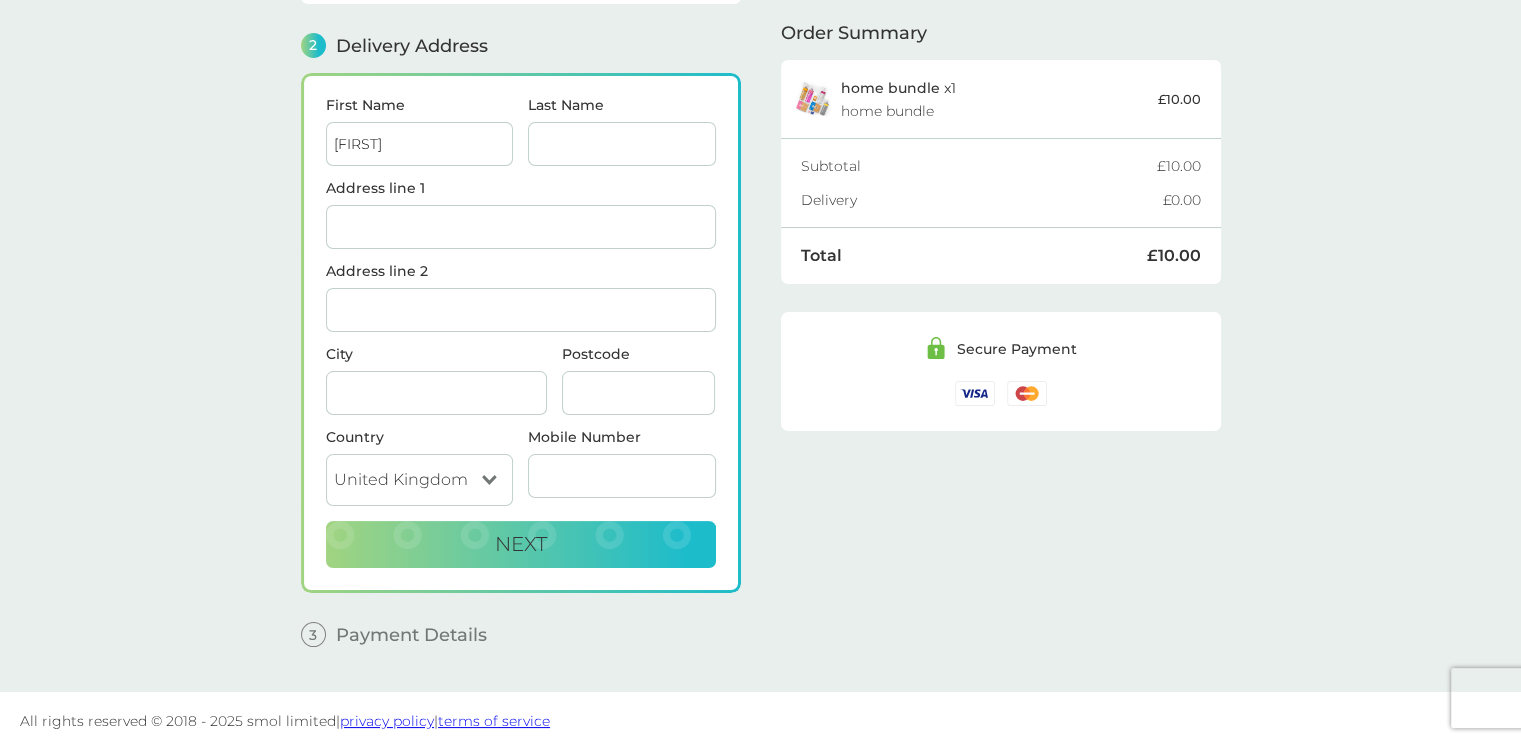 type on "[LAST]" 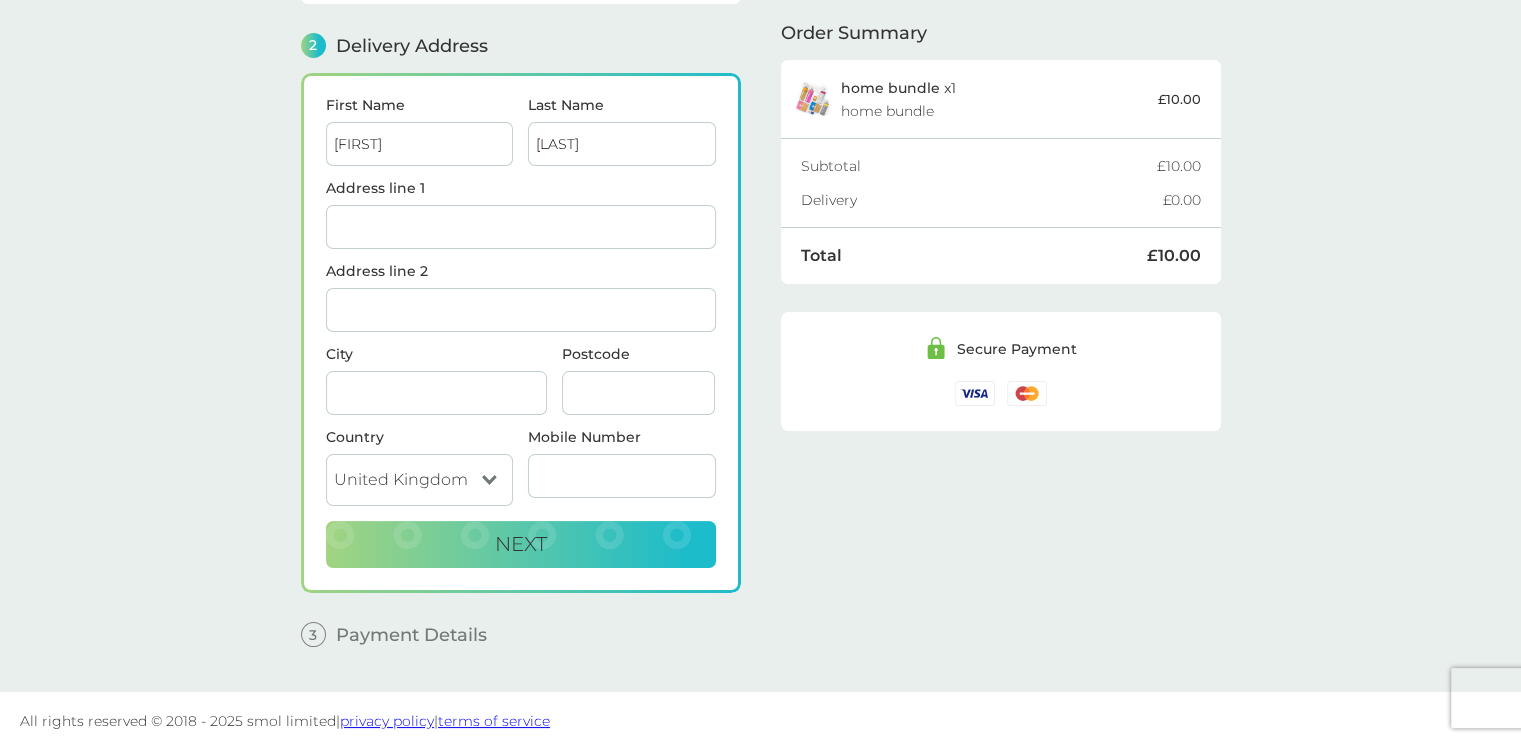 type on "[PHONE]" 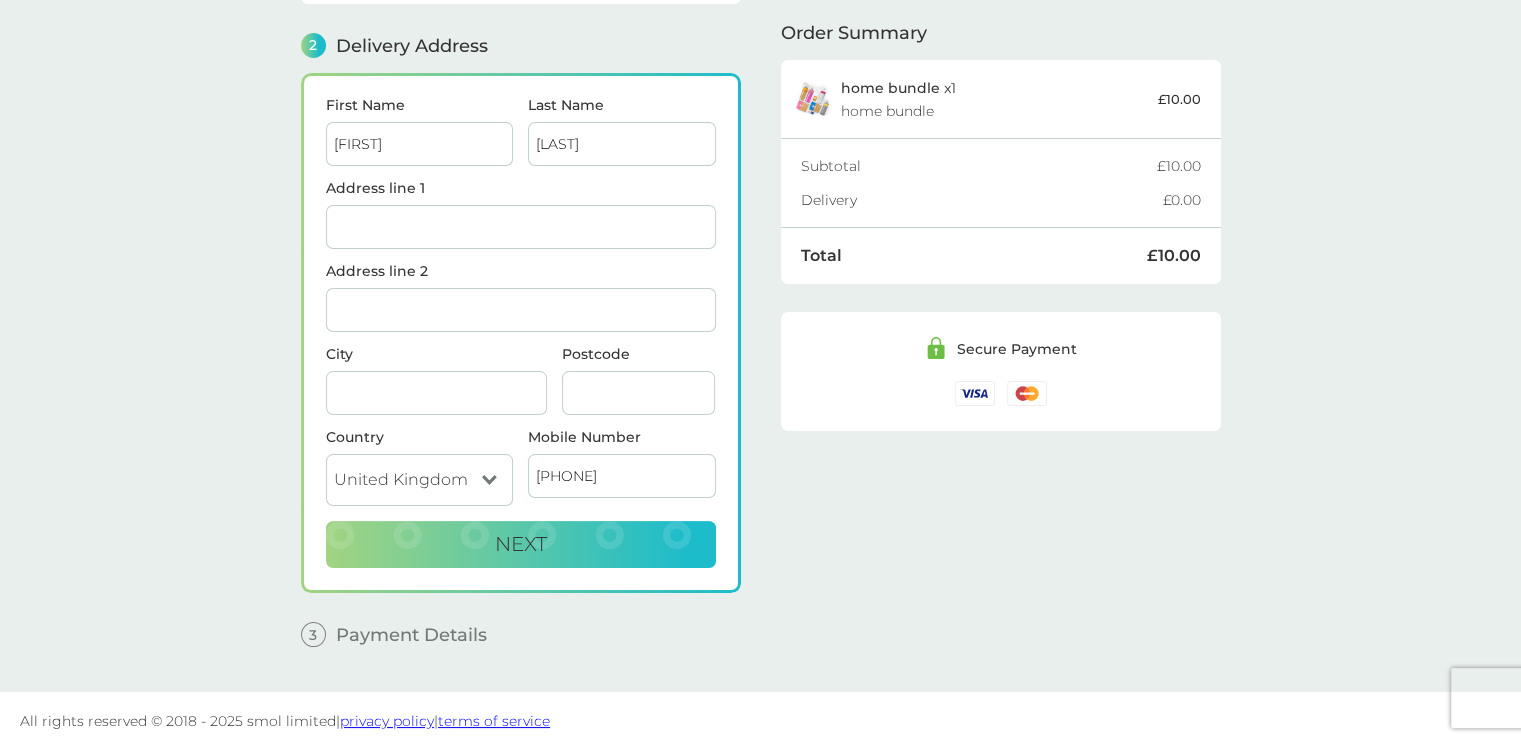 click on "[FIRST]" at bounding box center [420, 144] 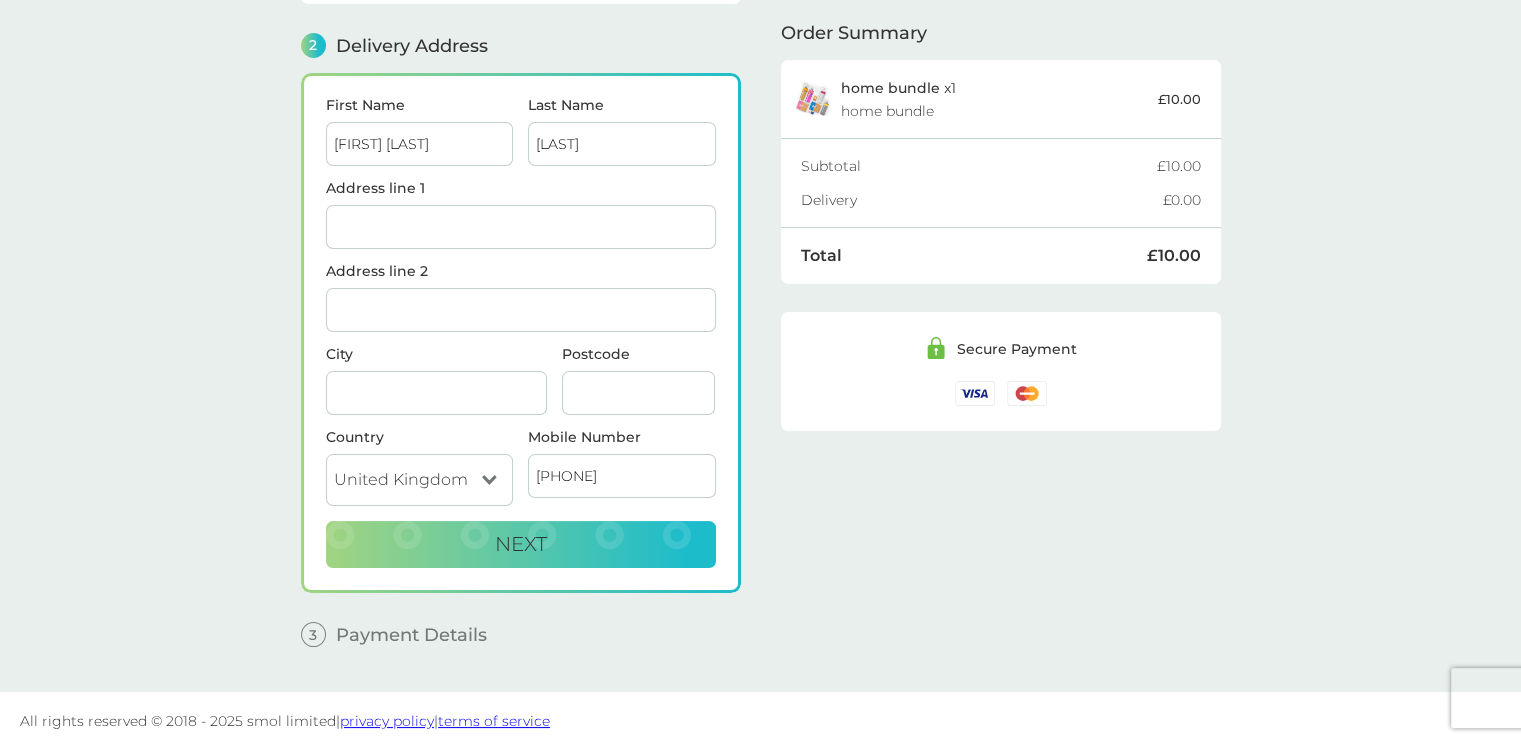 type on "[FIRST] [LAST]" 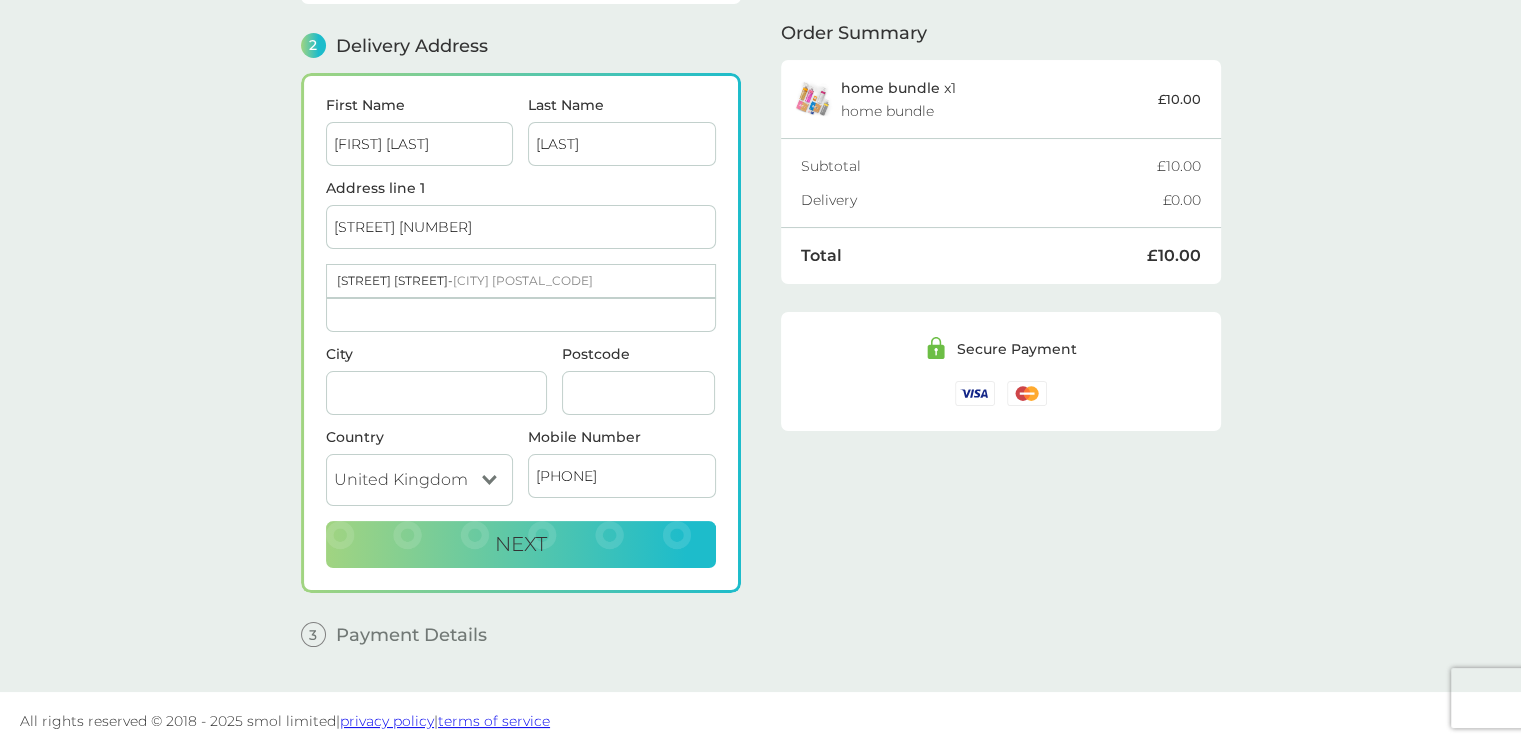 type on "[STREET] [NUMBER]" 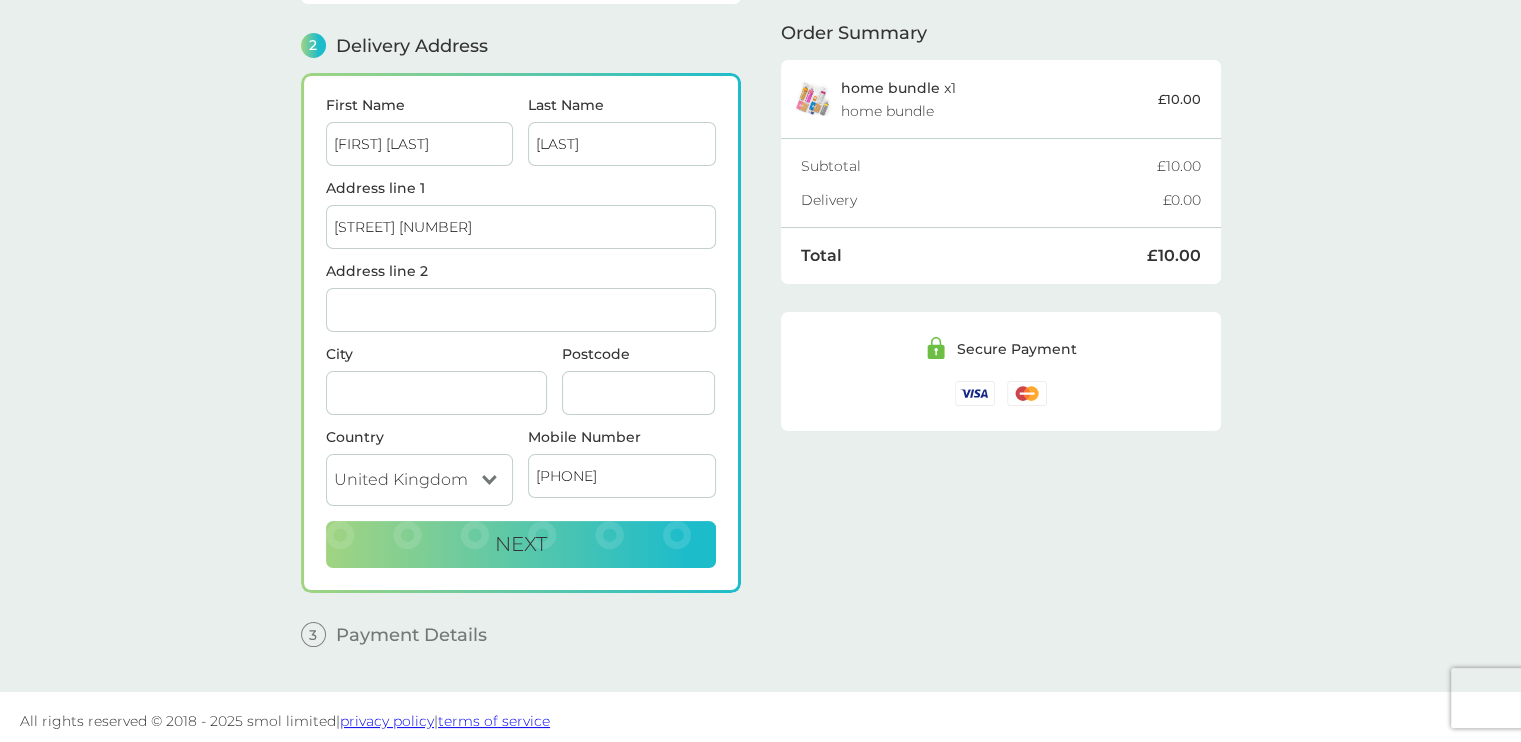 click on "City" at bounding box center [436, 393] 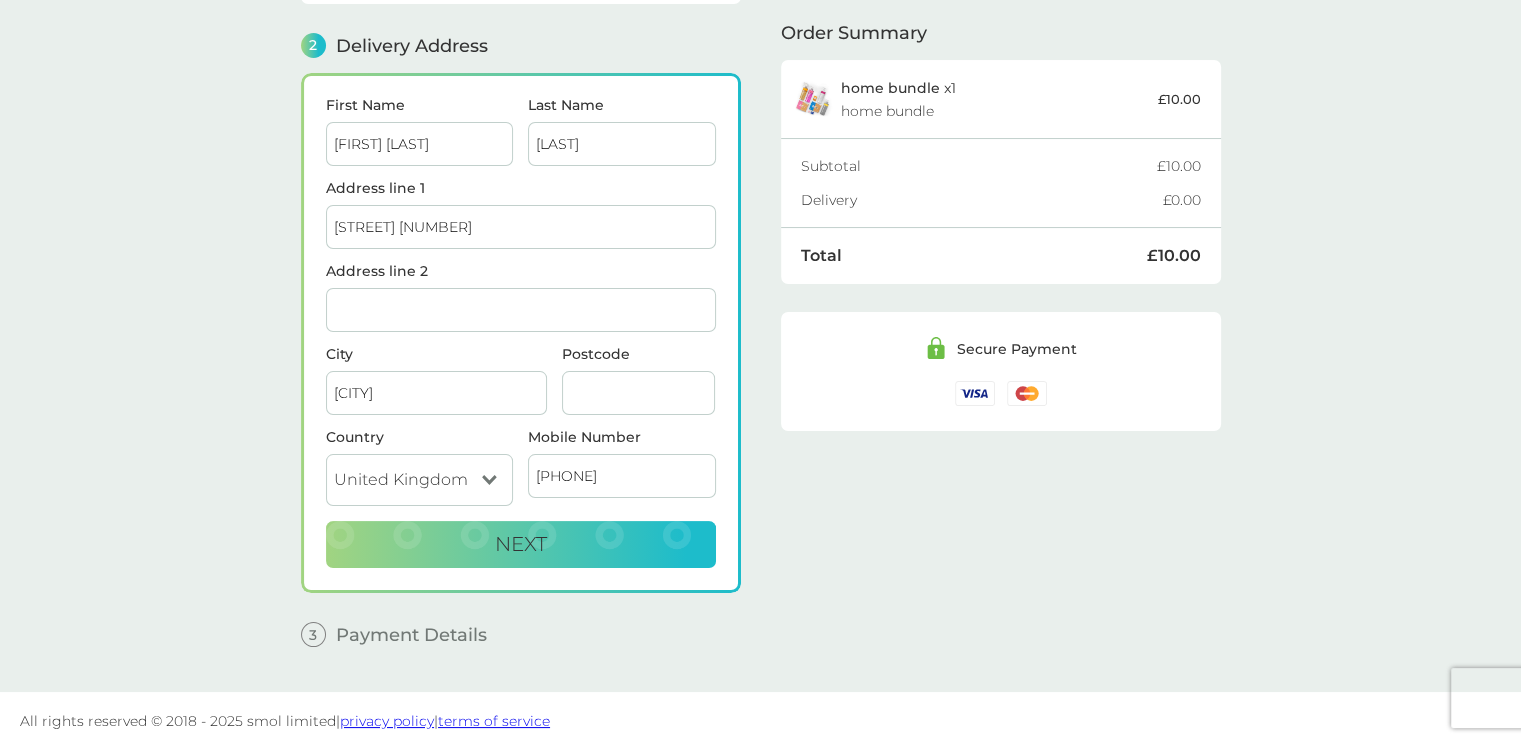click on "[STREET] [NUMBER]" at bounding box center [521, 227] 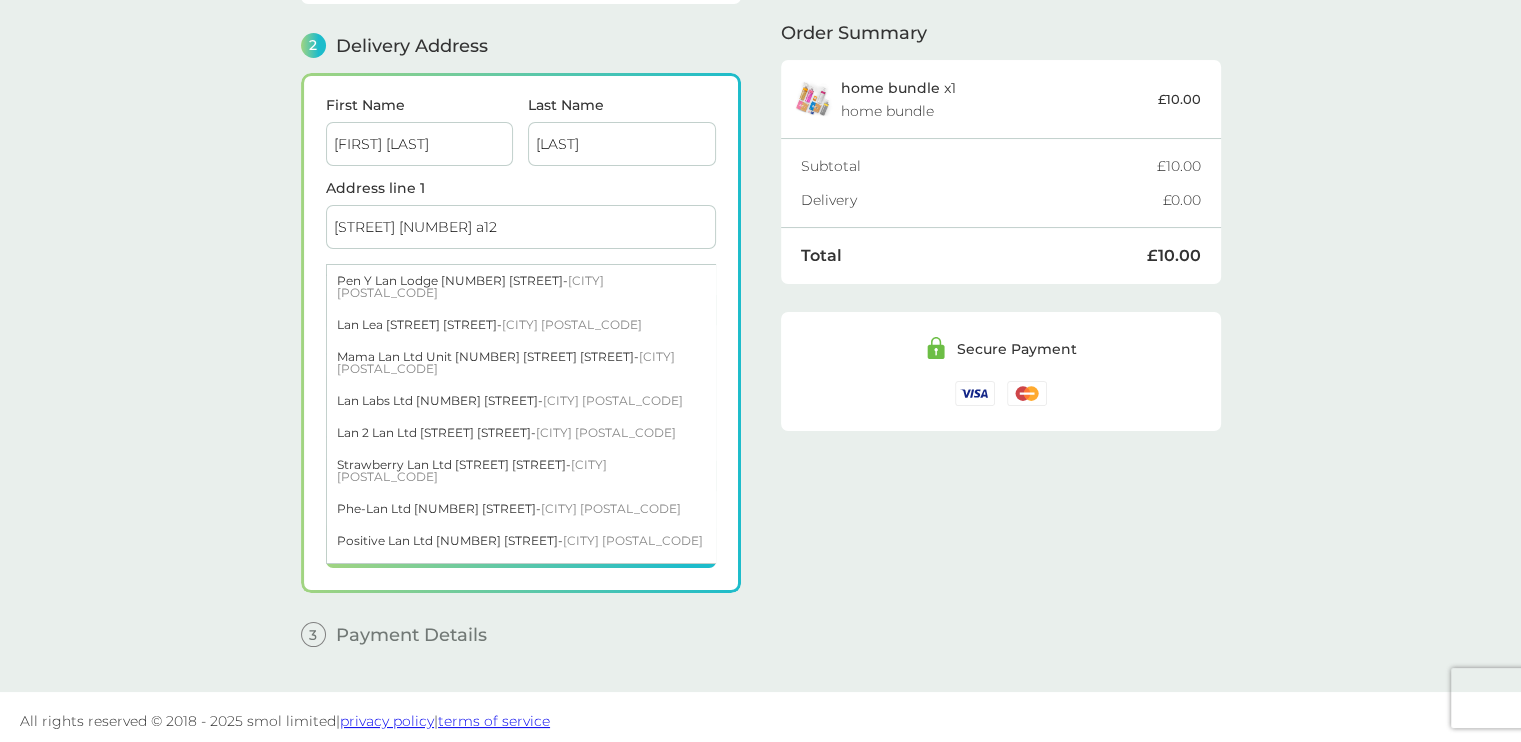 type on "[STREET] [NUMBER] a12" 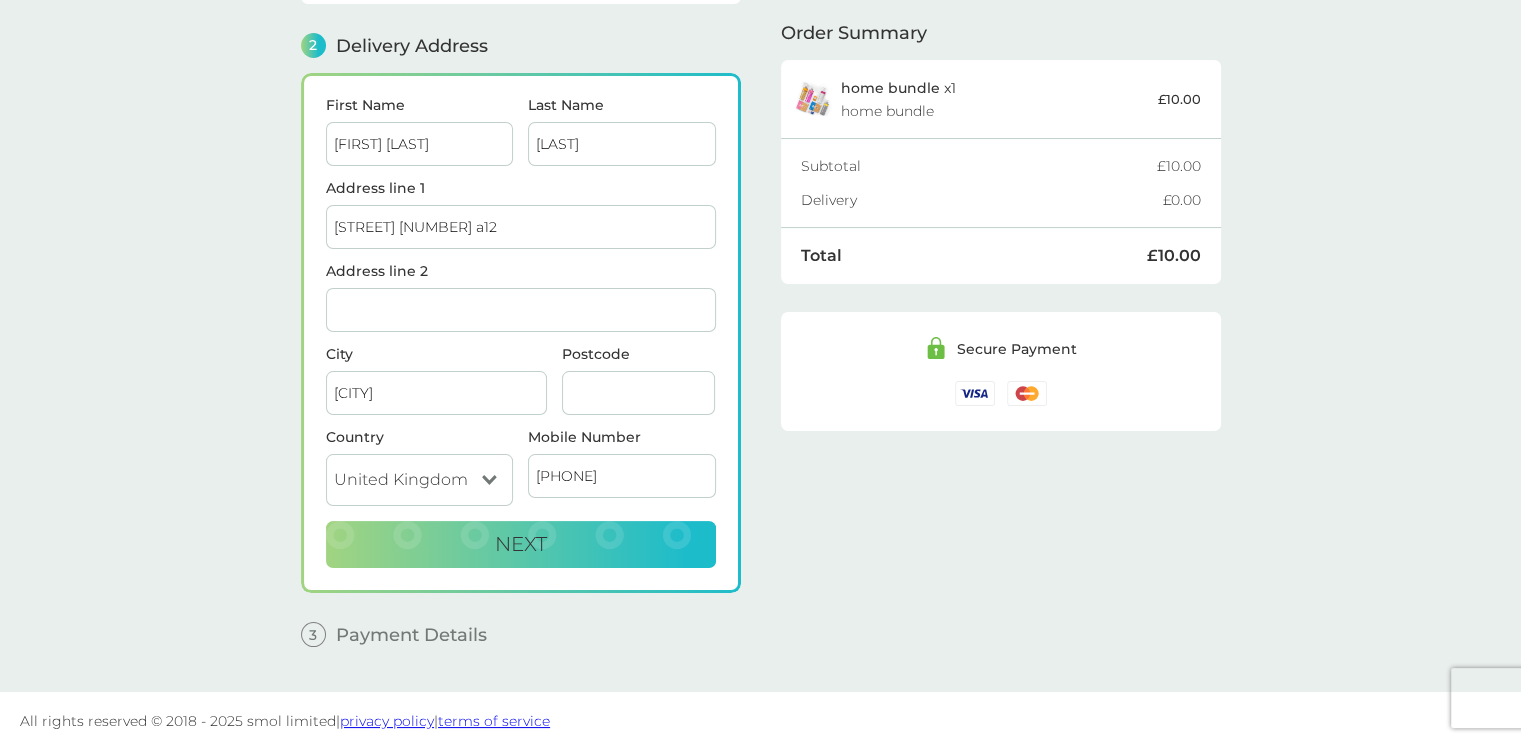 click on "1 Create an account [EMAIL] Edit 2 Delivery Address First Name bringme [LAST] Last Name [LAST] Address line 1 [STREET] [NUMBER] a12 Address line 2 City Amsterdam Postcode Country United Kingdom Jersey Guernsey Isle of Man Mobile Number [PHONE] Next 3 Payment Details Billing Address Same as delivery address - Discount Code click here to enter I accept the Terms of Service and Privacy Policy. By making a purchase your smol plan will automatically renew and your payment card will be charged the smol plan price. You can cancel or modify at any time using your customer login.
PLACE ORDER  -   £10.00 Order Summary home bundle   x 1 home bundle £10.00 Subtotal £10.00 Delivery £0.00 Total £10.00
Secure Payment" at bounding box center (761, 241) 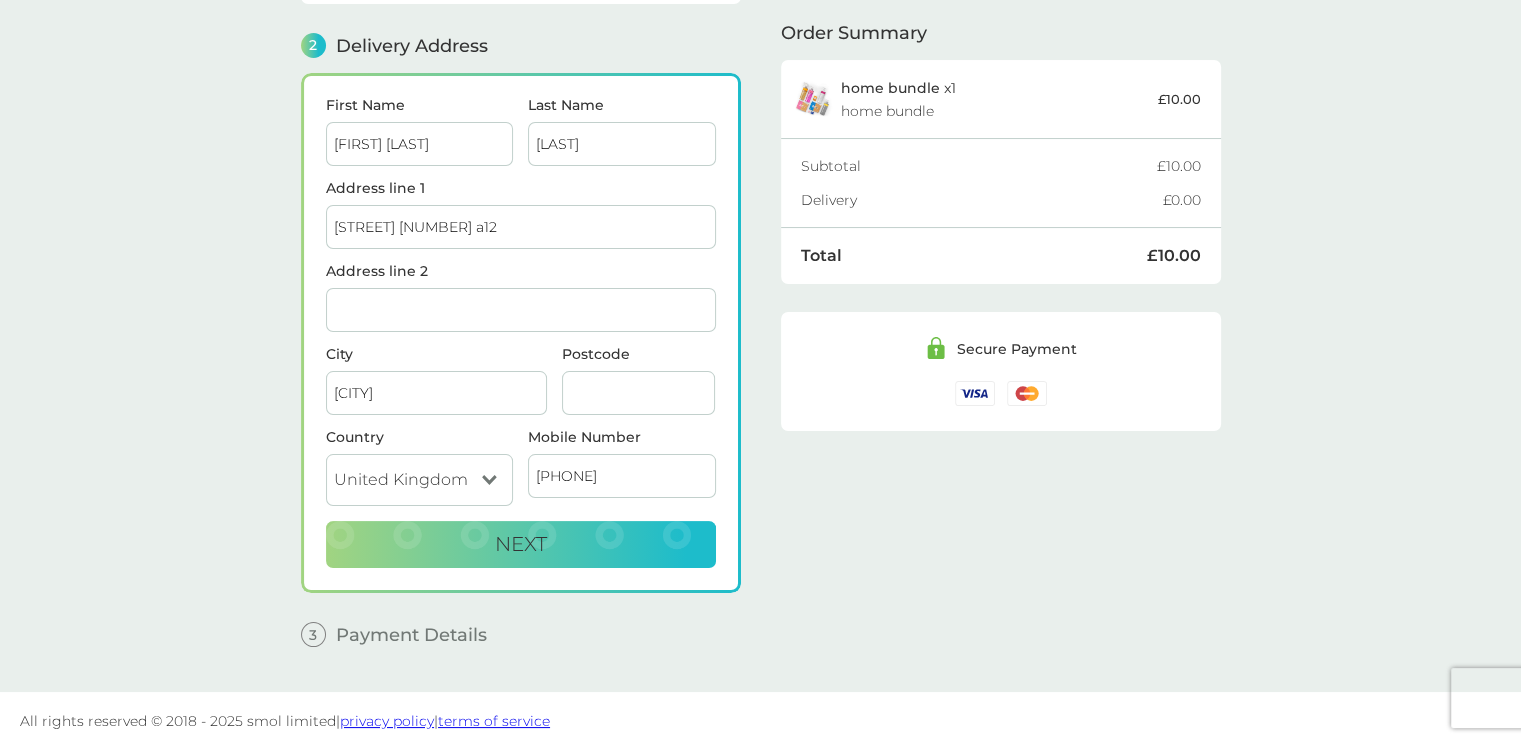 drag, startPoint x: 615, startPoint y: 413, endPoint x: 604, endPoint y: 388, distance: 27.313 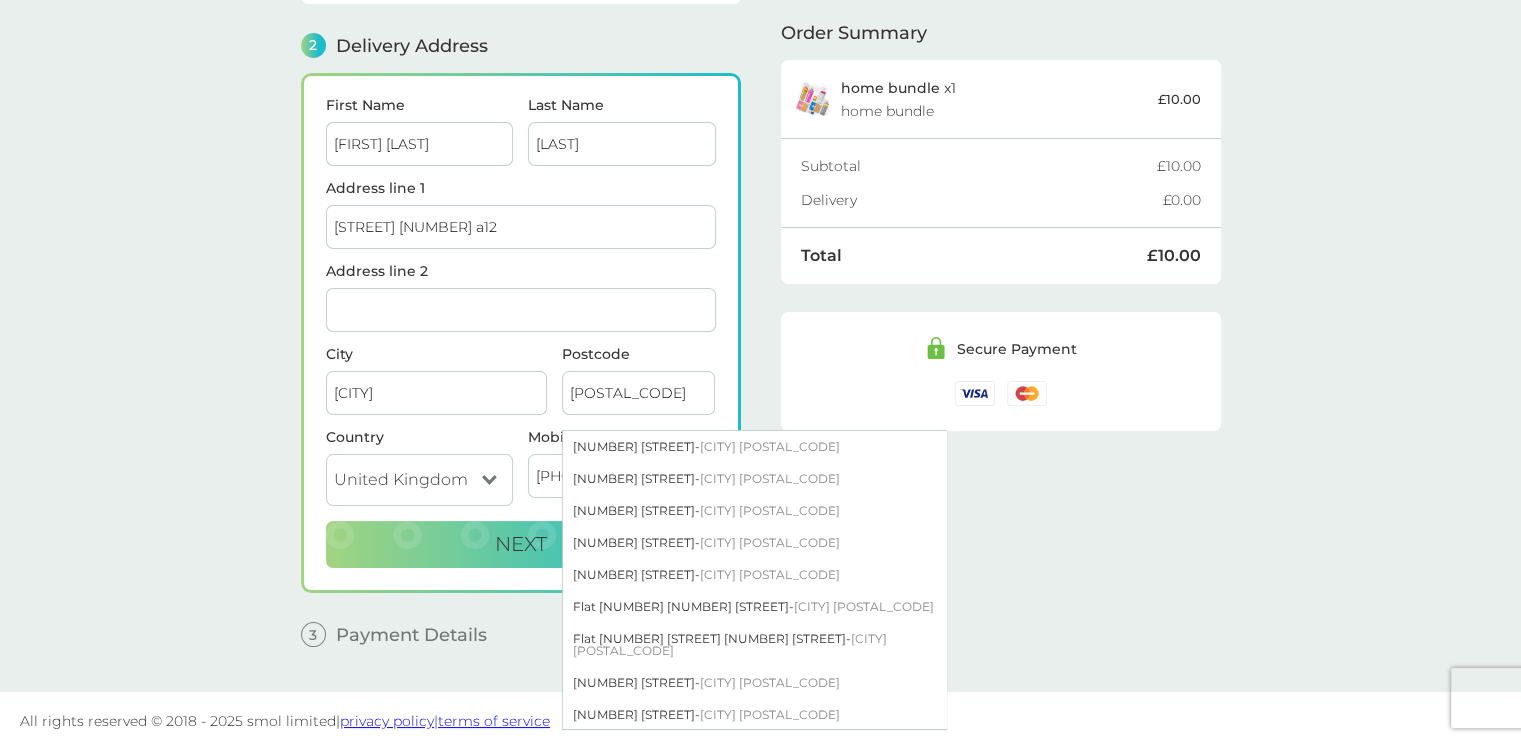 type on "[POSTAL_CODE]" 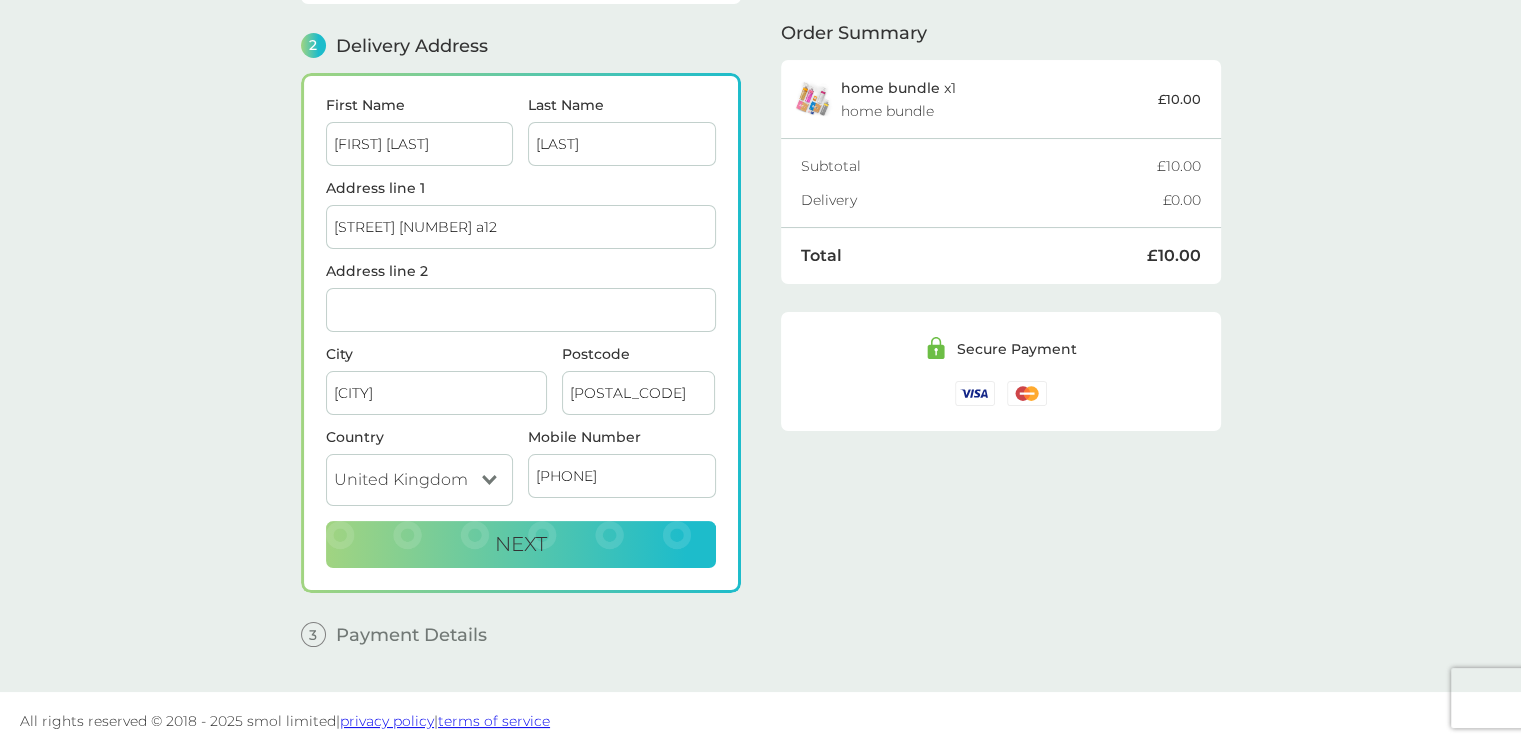 click on "1 Create an account [EMAIL] Edit 2 Delivery Address First Name bringme [LAST] Last Name [LAST] Address line 1 [STREET] [NUMBER] a12 Address line 2 City Amsterdam Postcode [POSTAL_CODE] Country United Kingdom Jersey Guernsey Isle of Man Mobile Number [PHONE] Next 3 Payment Details Billing Address Same as delivery address - Discount Code click here to enter I accept the Terms of Service and Privacy Policy. By making a purchase your smol plan will automatically renew and your payment card will be charged the smol plan price. You can cancel or modify at any time using your customer login.
PLACE ORDER  -   £10.00 Order Summary home bundle   x 1 home bundle £10.00 Subtotal £10.00 Delivery £0.00 Total £10.00
Secure Payment" at bounding box center (760, 256) 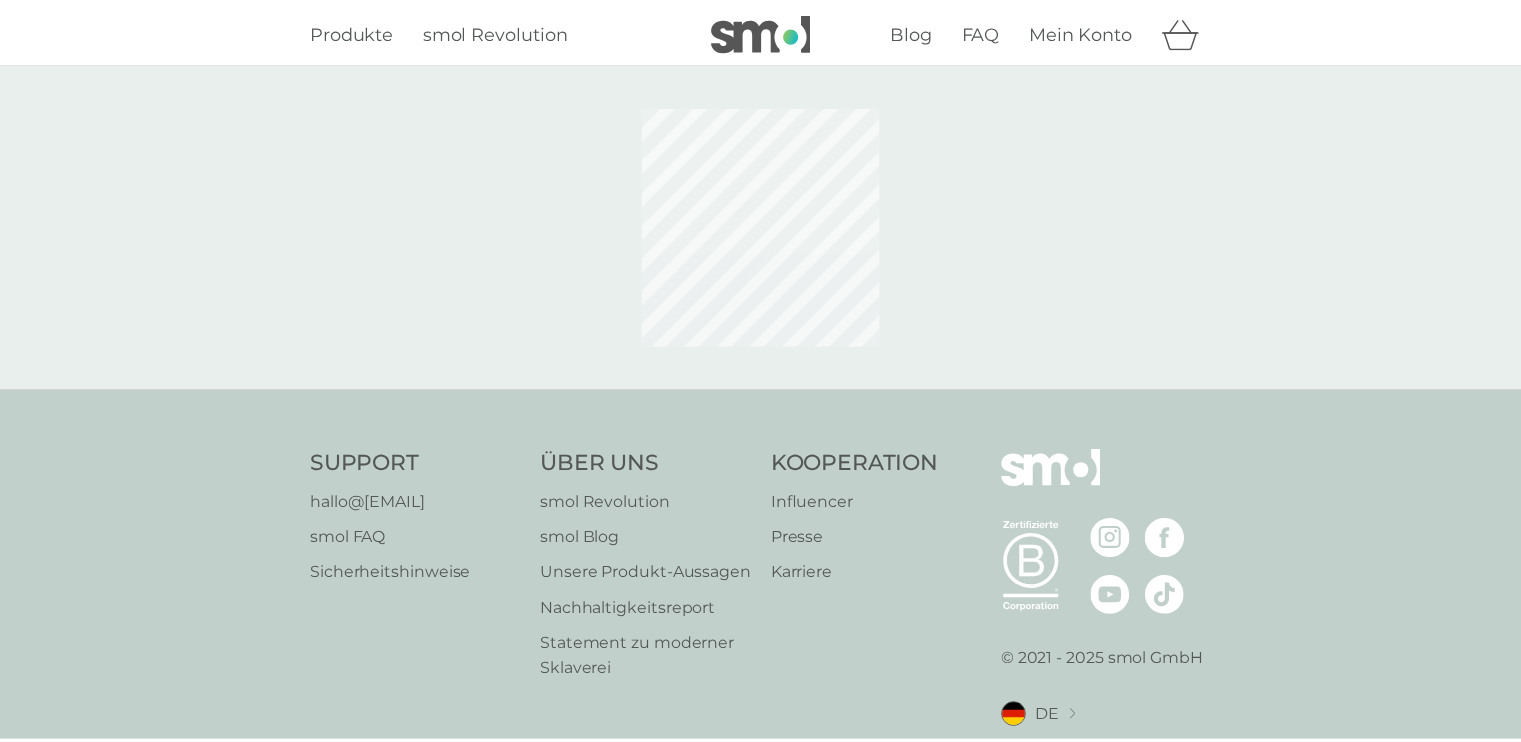 scroll, scrollTop: 0, scrollLeft: 0, axis: both 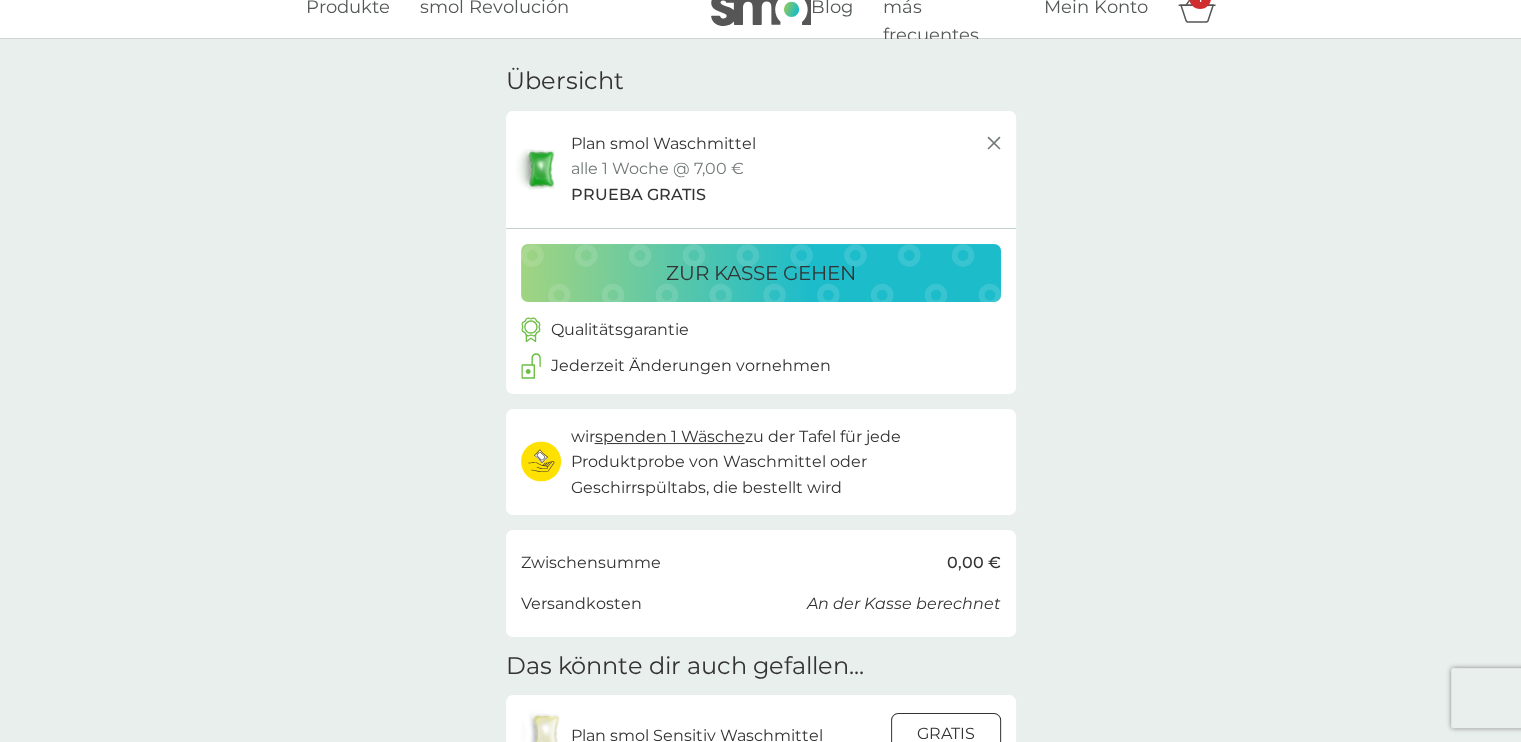 click on "zur Kasse gehen" at bounding box center (761, 273) 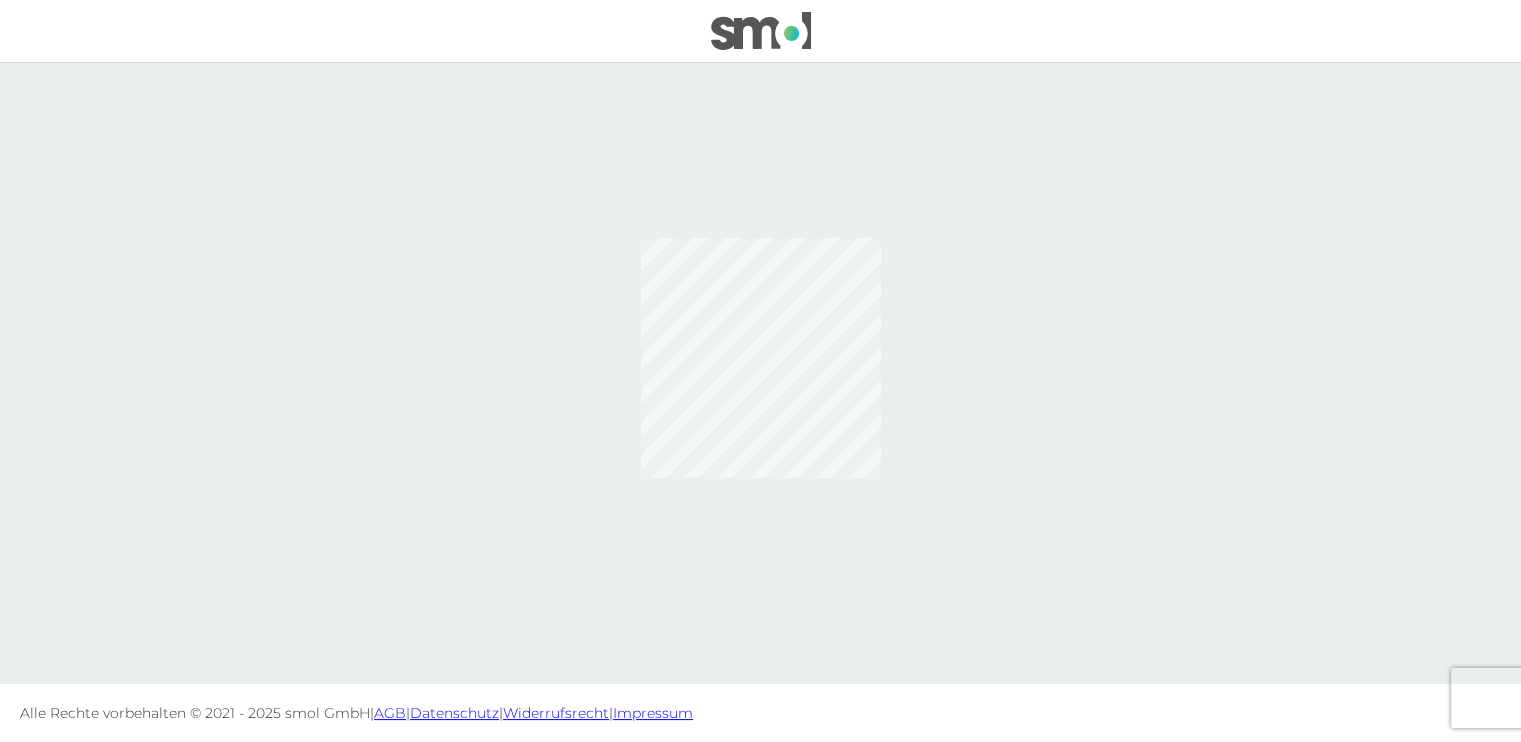 scroll, scrollTop: 0, scrollLeft: 0, axis: both 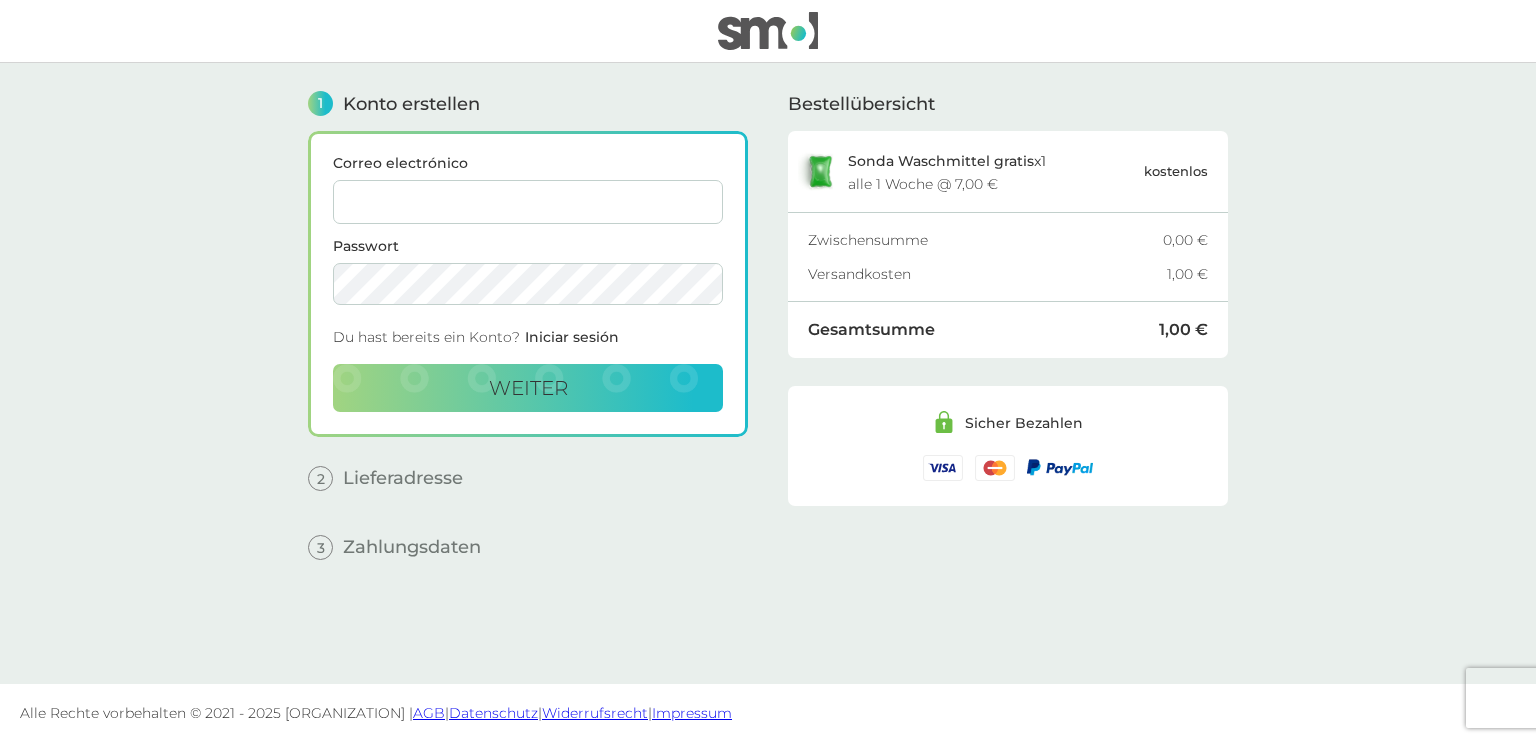 click on "Correo electrónico" at bounding box center [528, 202] 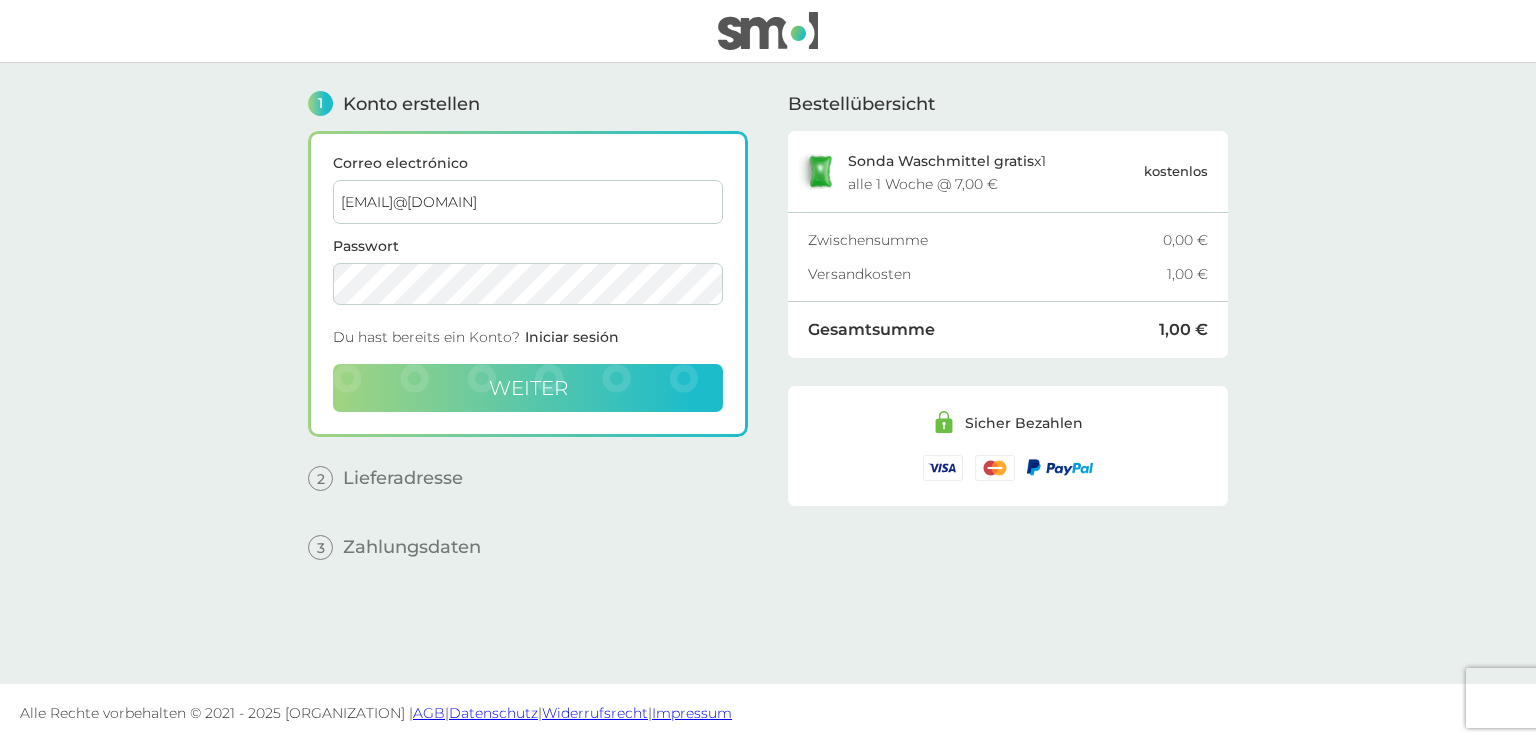 click on "Weiter" at bounding box center (528, 388) 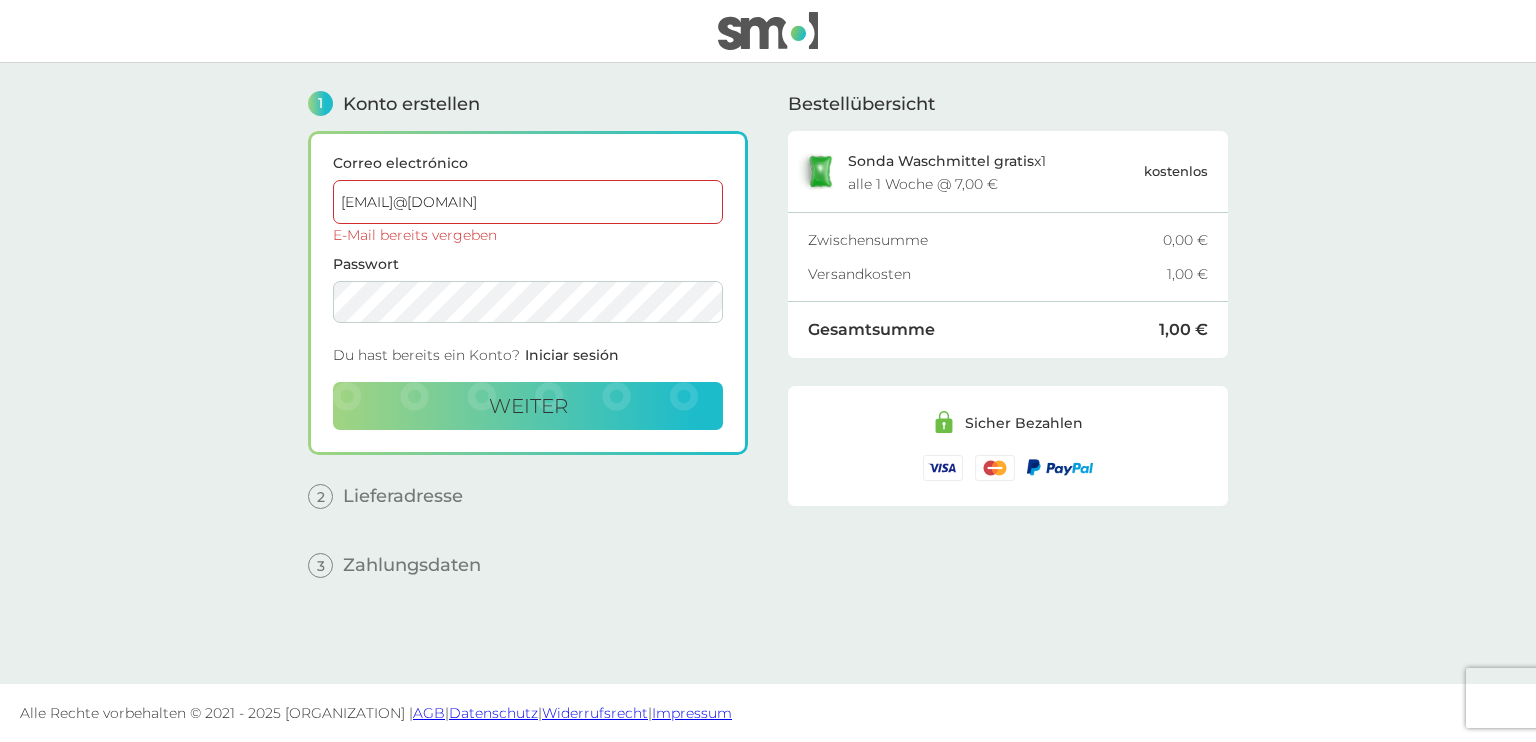 click on "E-Mail bereits vergeben" at bounding box center (528, 235) 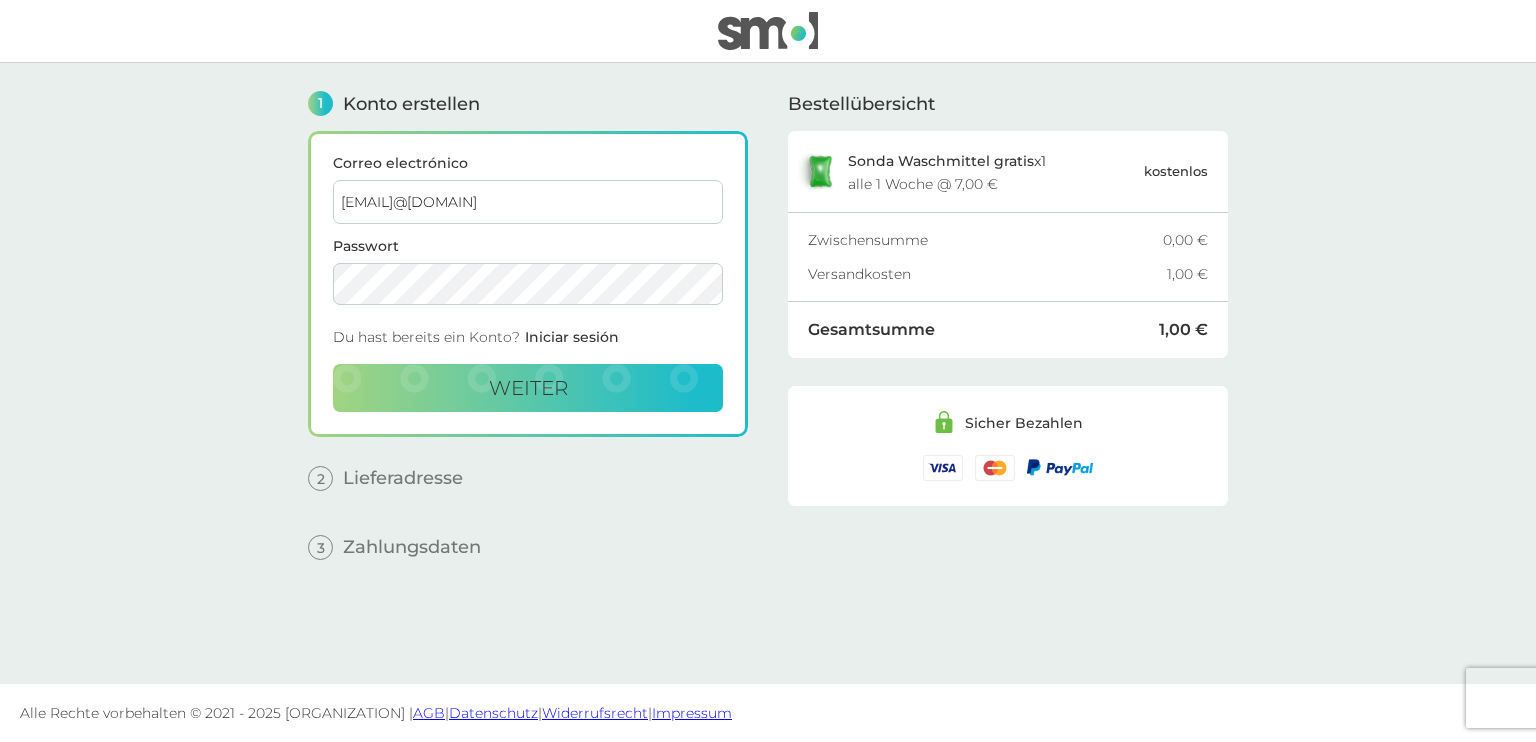 type on "ysiksalina33@gmail.com" 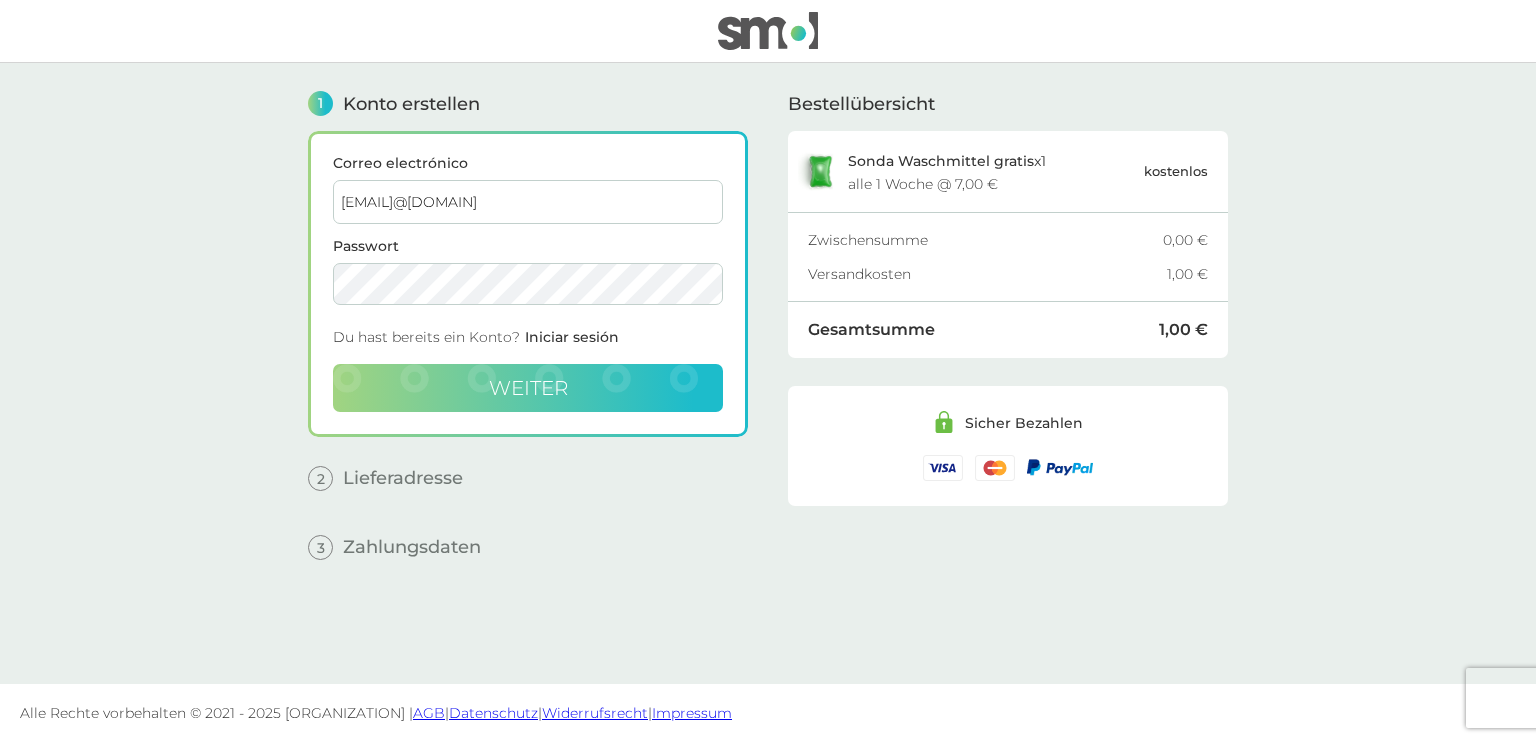 click on "Weiter" at bounding box center [528, 388] 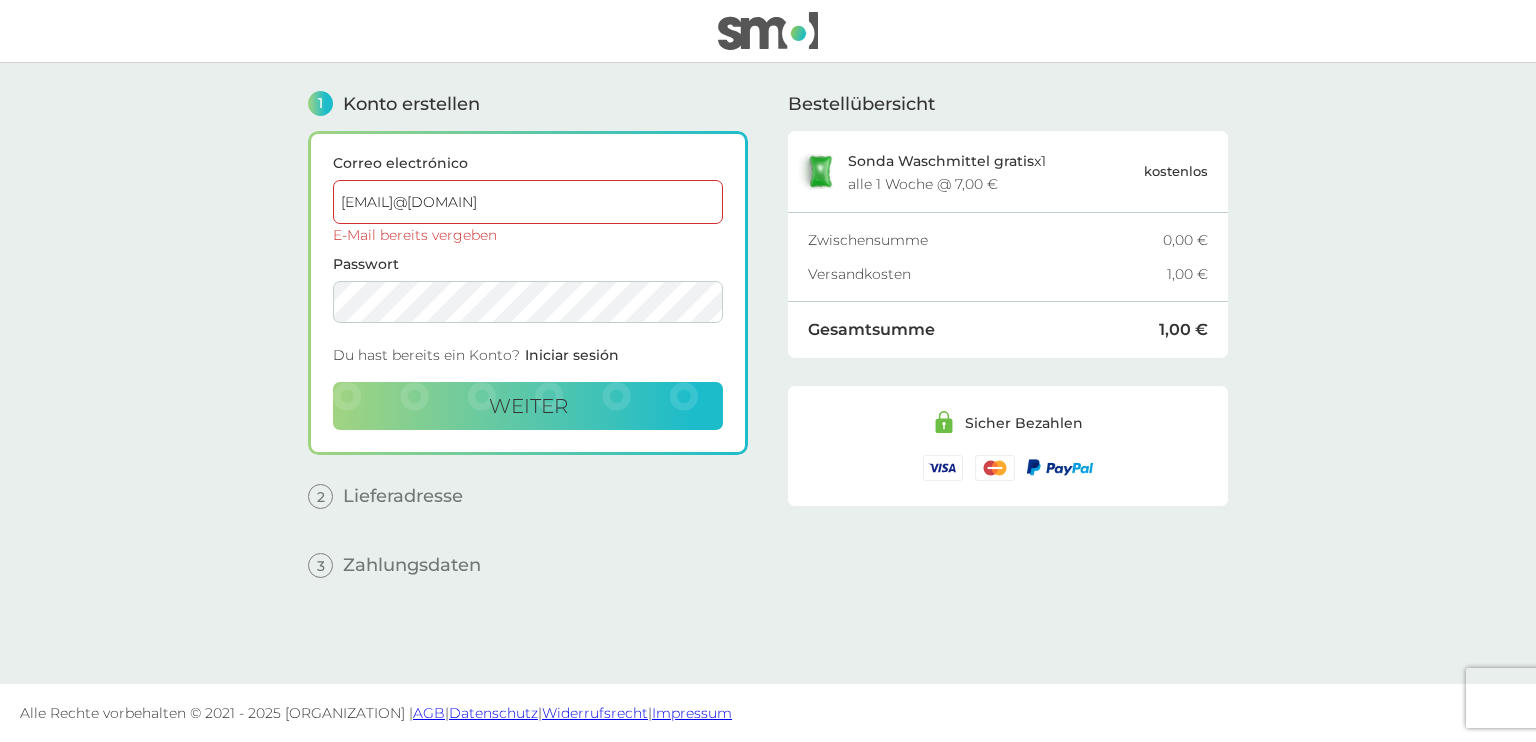 click on "Iniciar sesión" at bounding box center (572, 355) 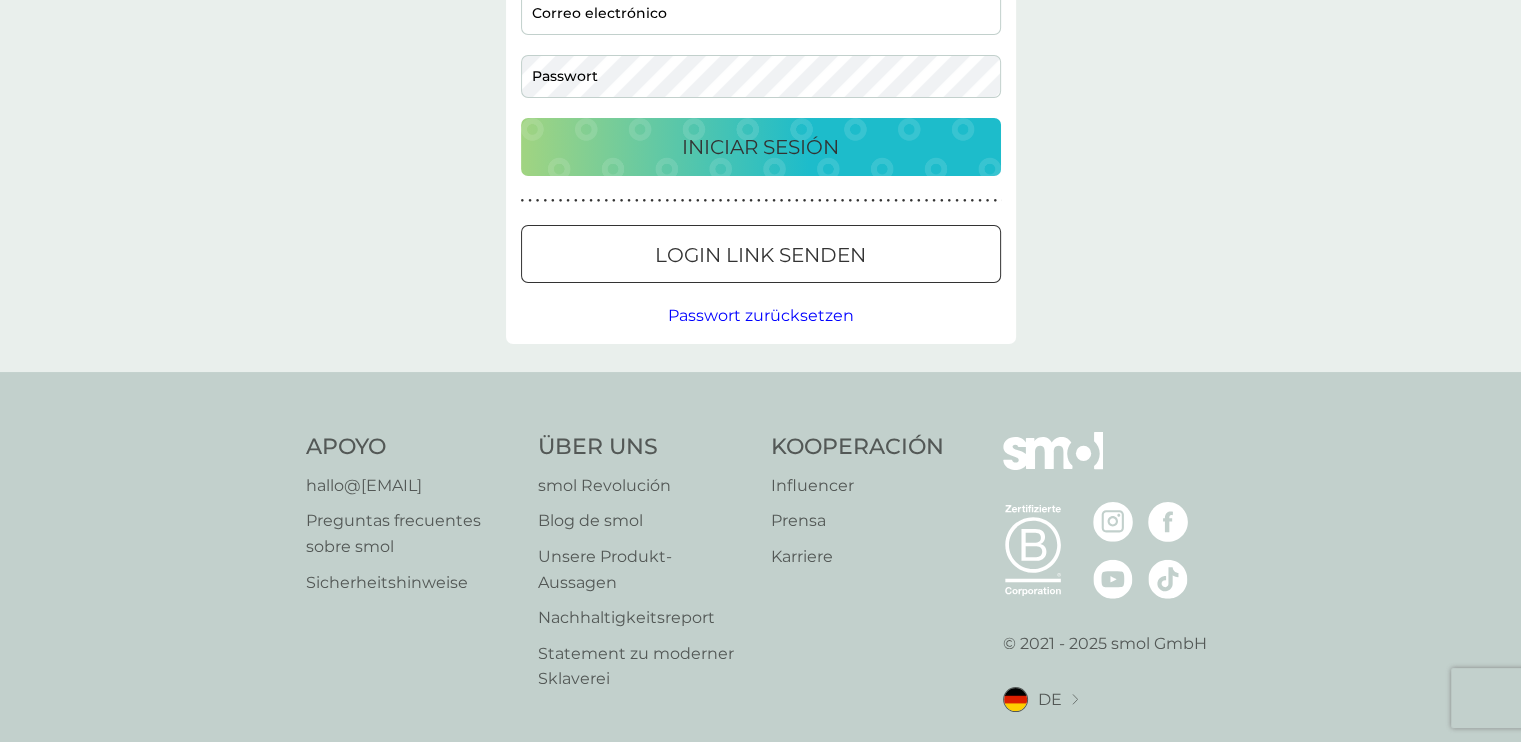 scroll, scrollTop: 0, scrollLeft: 0, axis: both 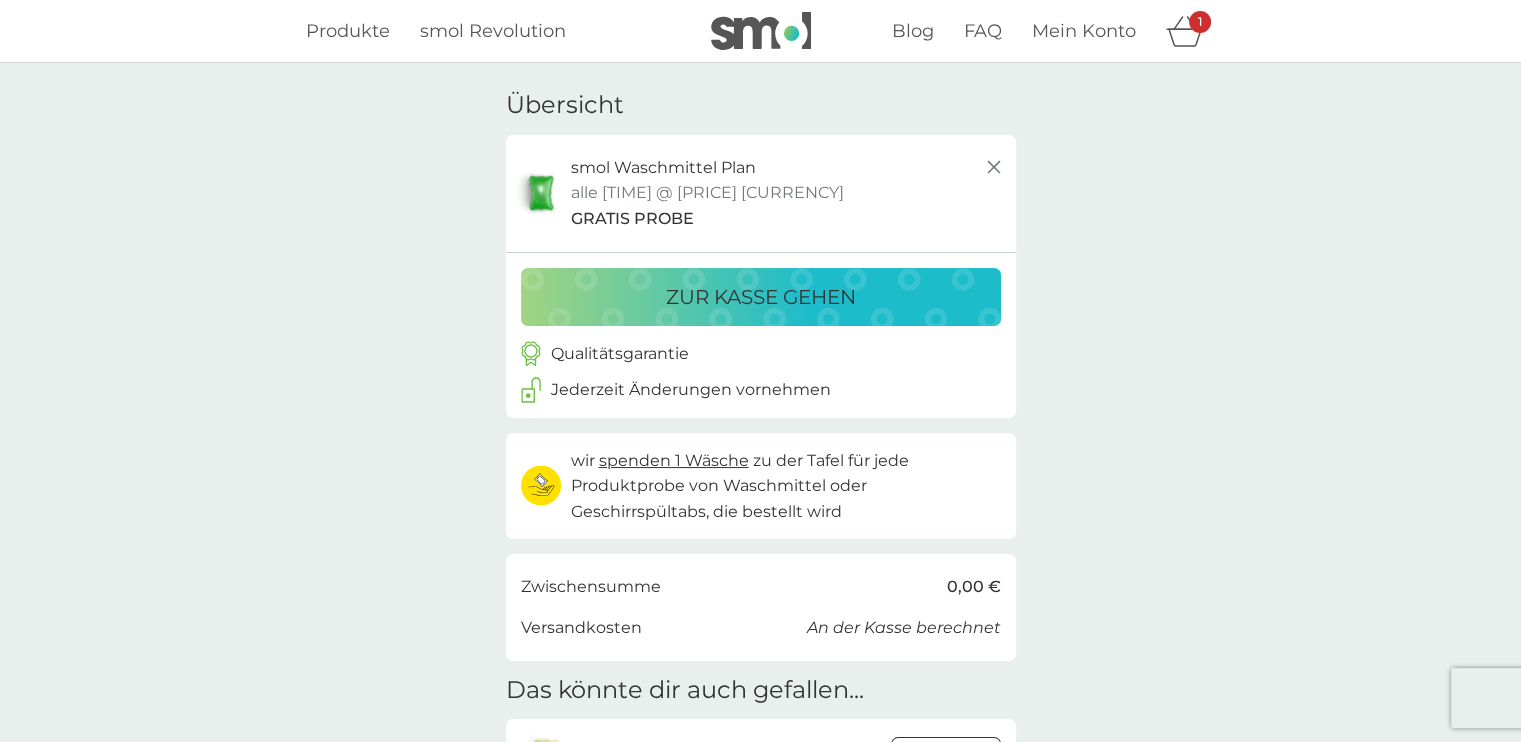 click on "zur Kasse gehen" at bounding box center [761, 297] 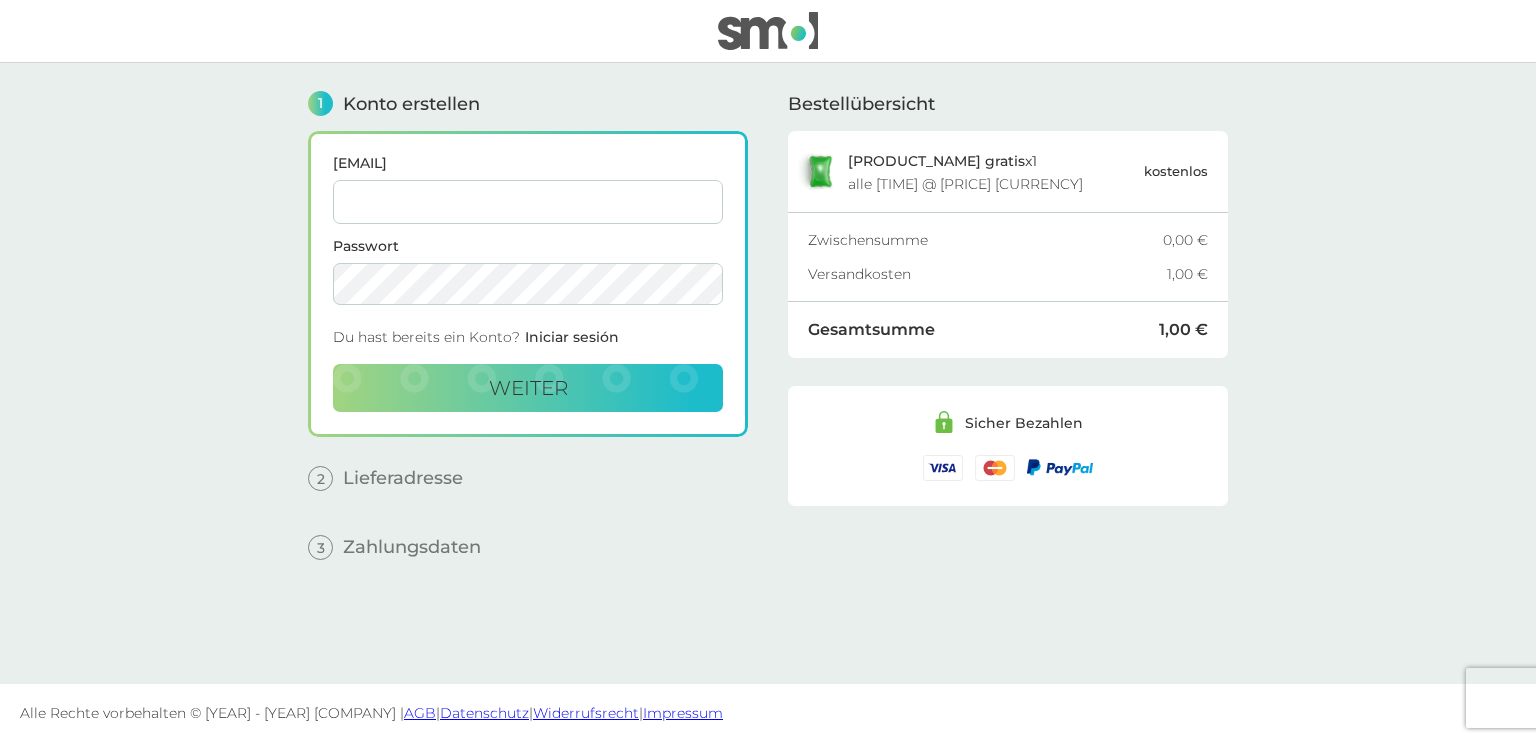click on "Correo electrónico" at bounding box center (528, 202) 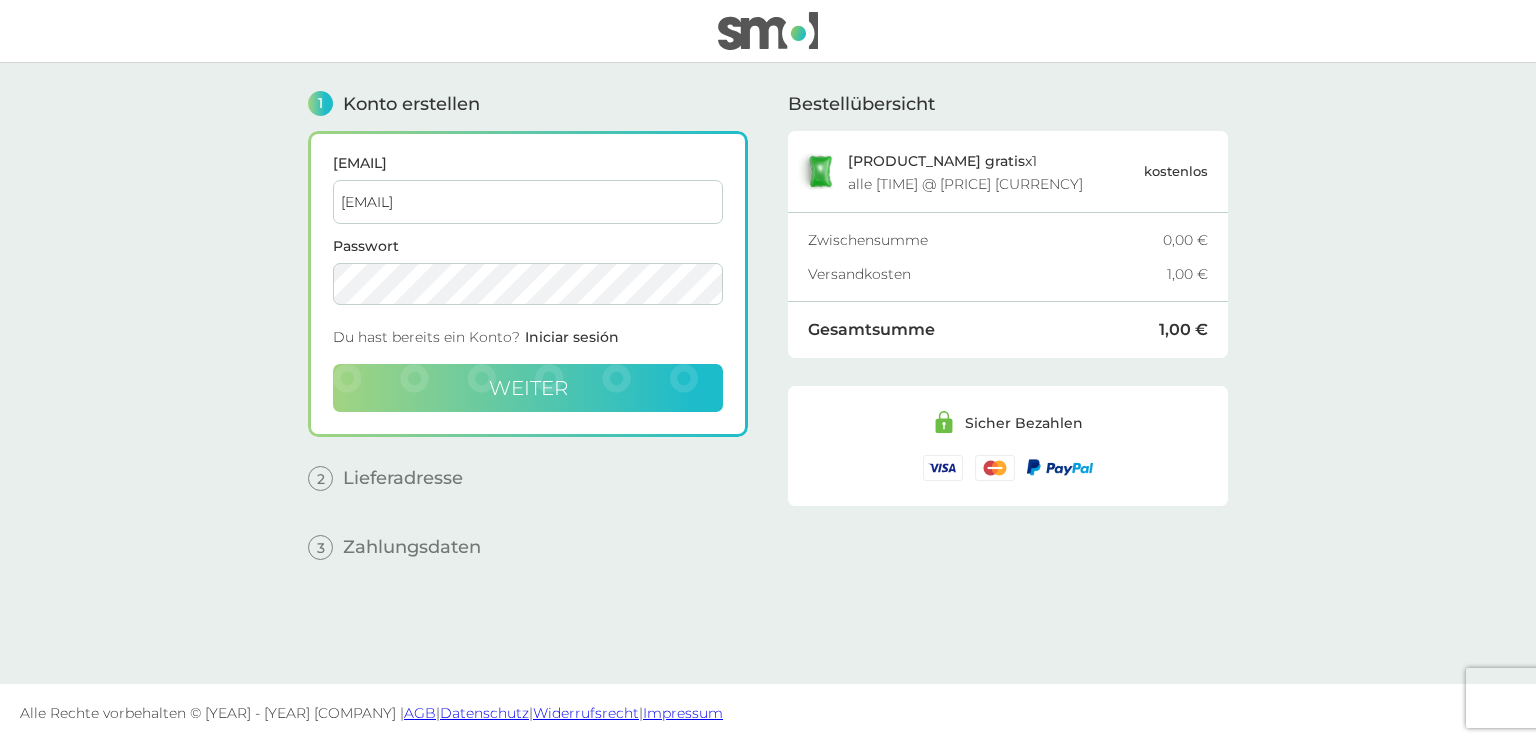 click on "Weiter" at bounding box center [528, 388] 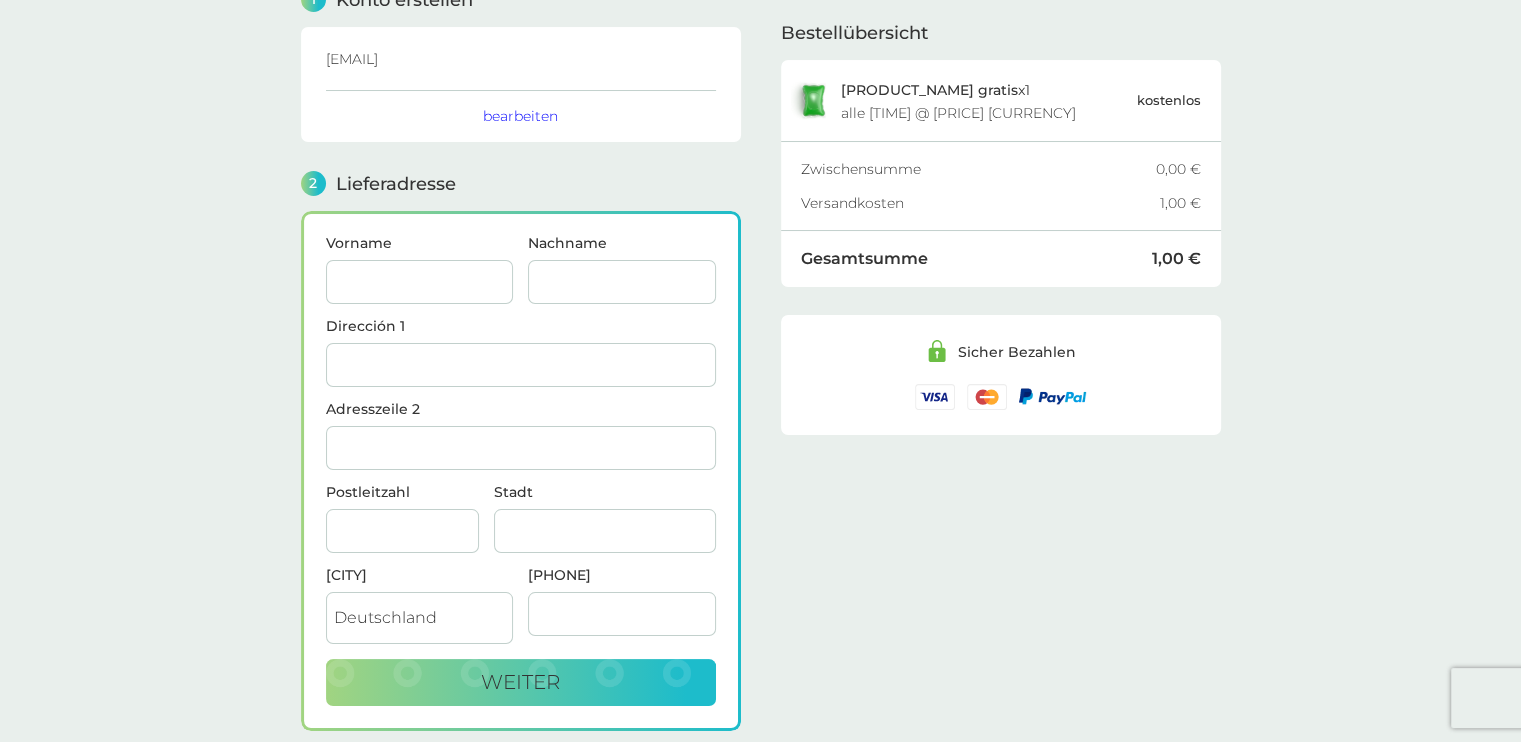 scroll, scrollTop: 242, scrollLeft: 0, axis: vertical 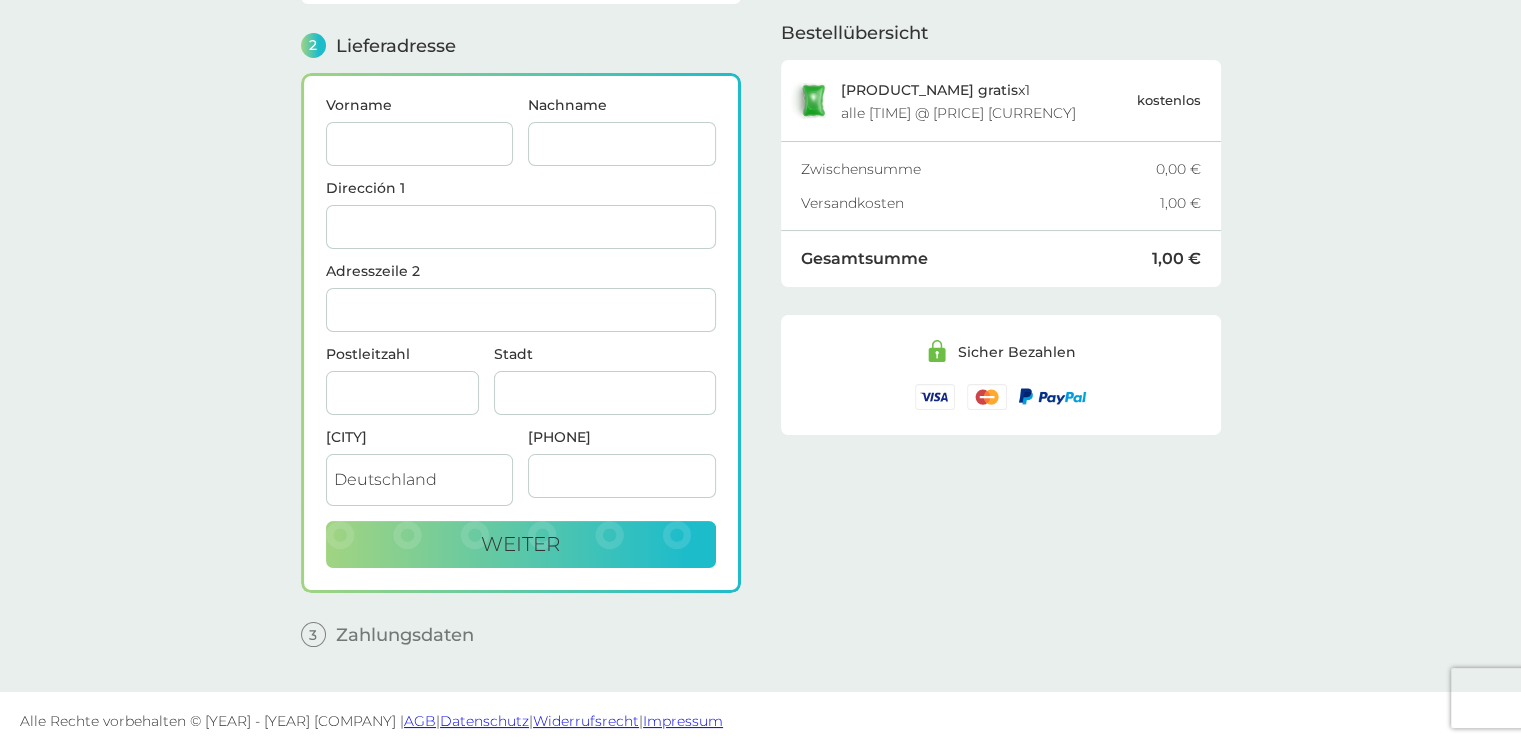 click on "Vorname" at bounding box center [420, 144] 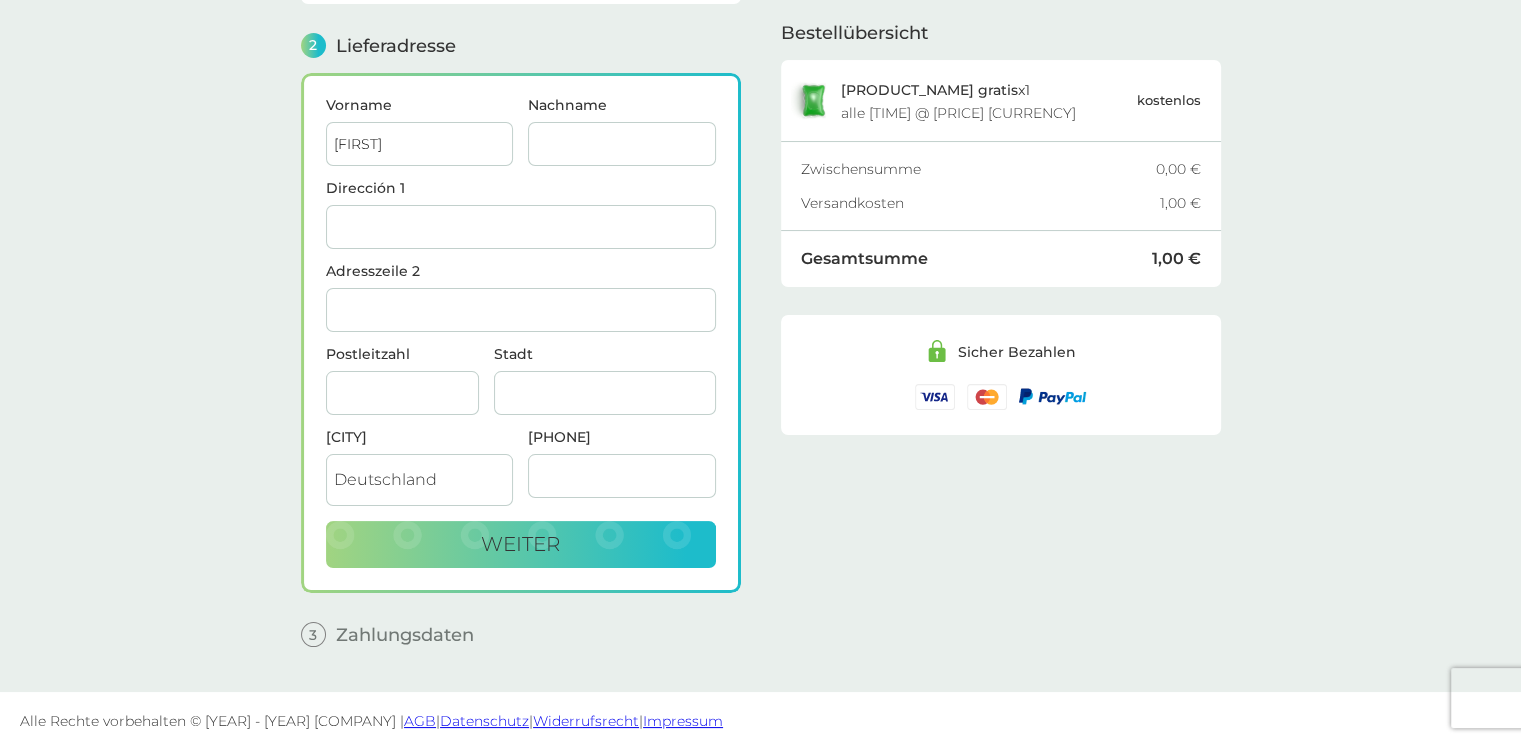 type on "[LAST]" 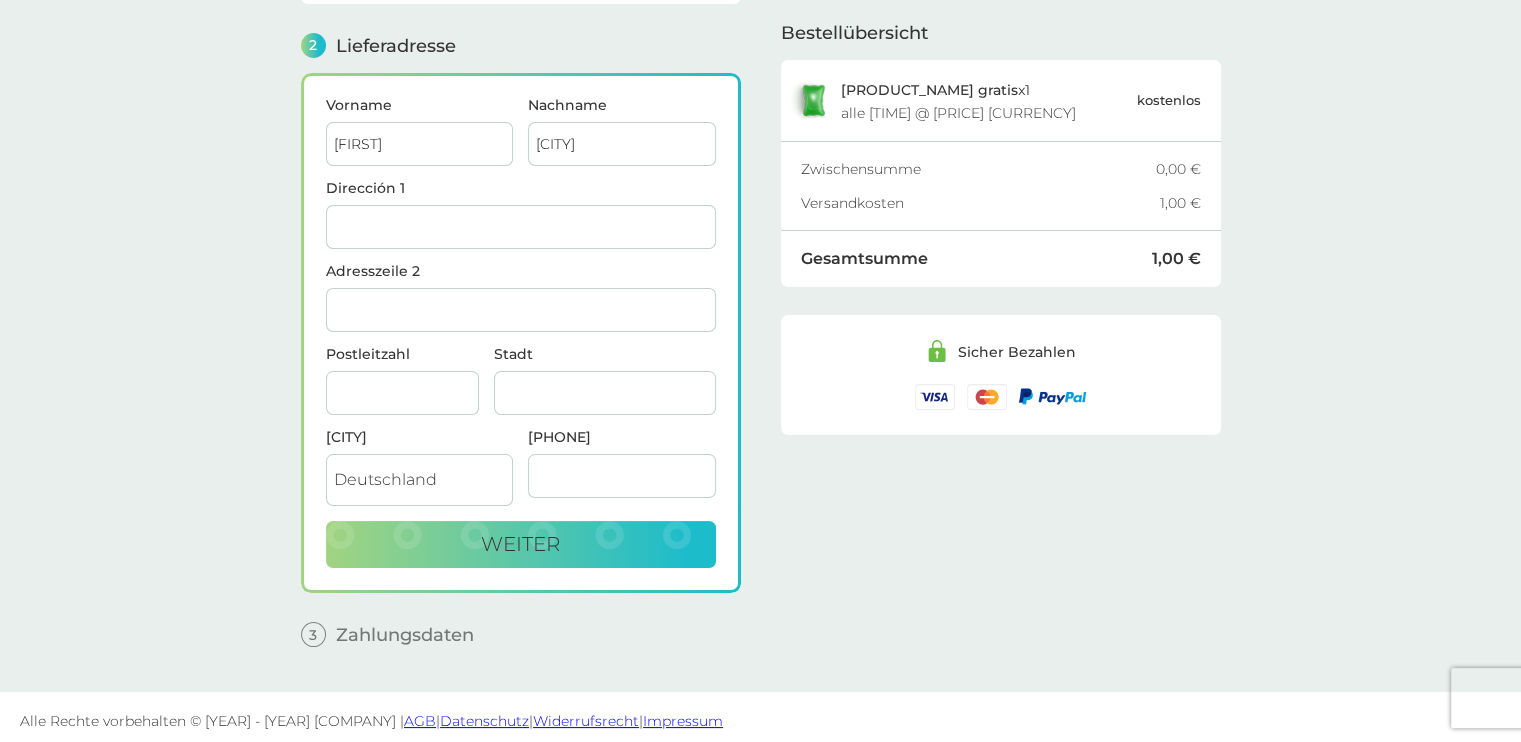 type on "[PHONE]" 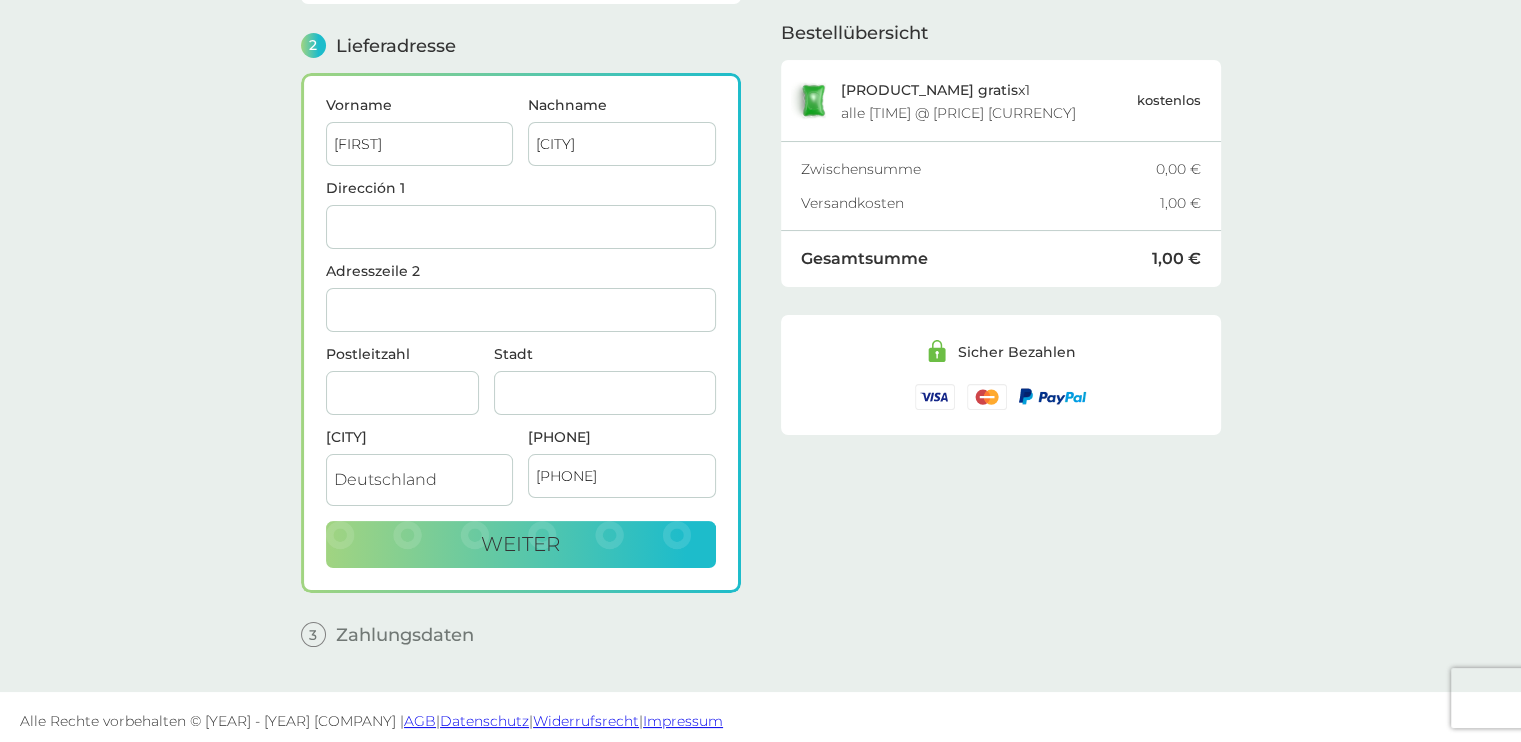 click on "Postleitzahl" at bounding box center [403, 393] 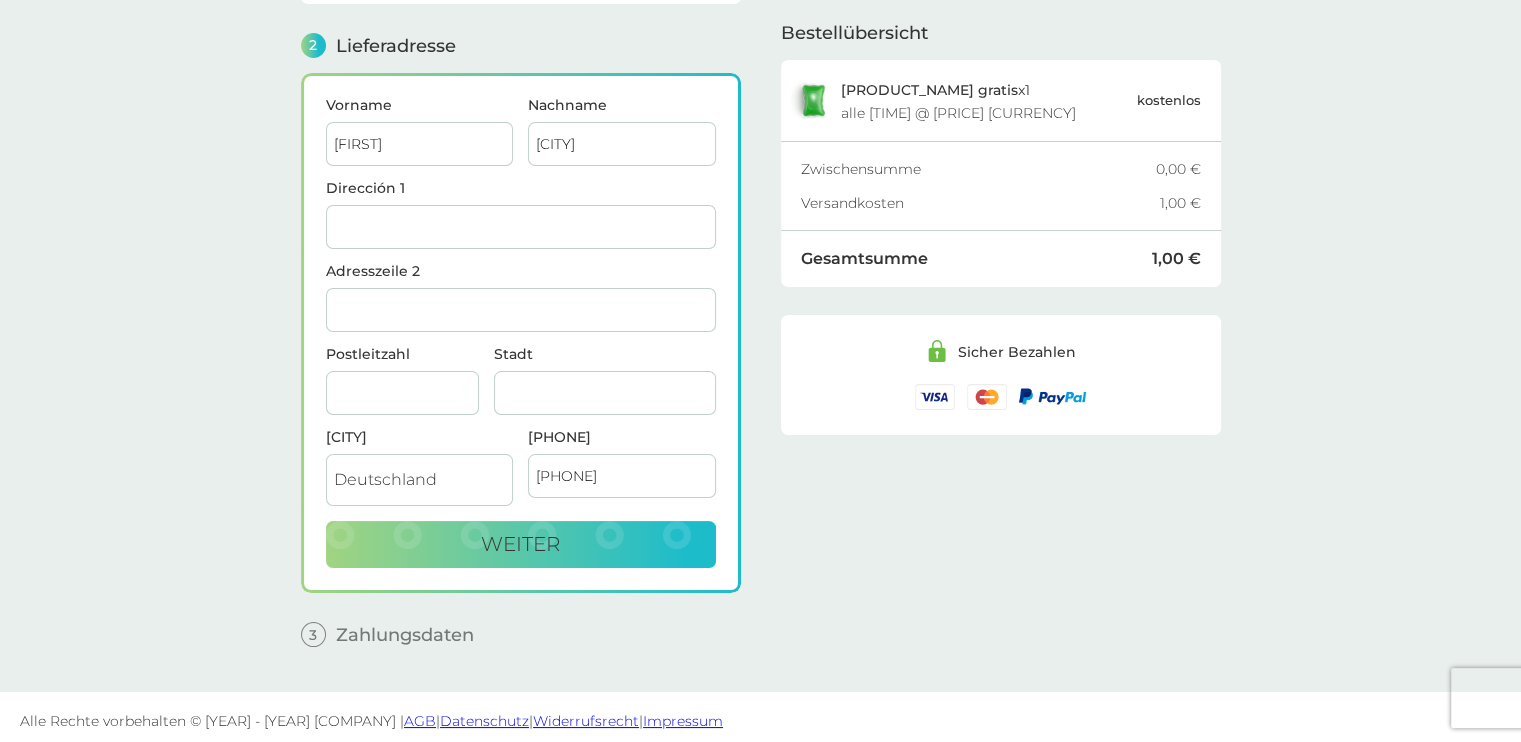 scroll, scrollTop: 0, scrollLeft: 0, axis: both 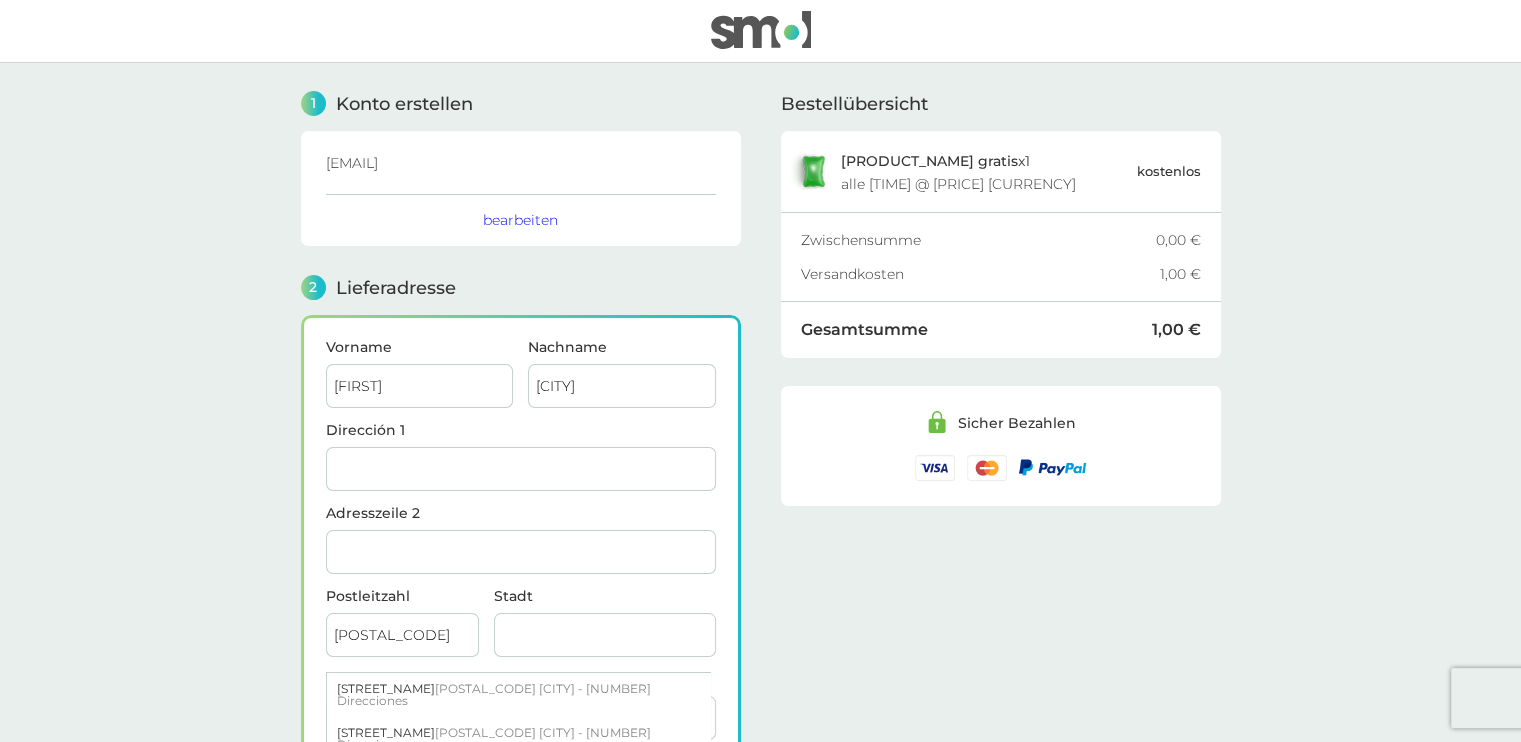 click on "Bestellübersicht Sonda Waschmittel gratis  x1 alle 1 Woche @ 7,00 € kostenlos Zwischensumme 0,00 € Versandkosten 1,00 € Gesamtsumme 1,00 €
Sicher Bezahlen" at bounding box center [1001, 483] 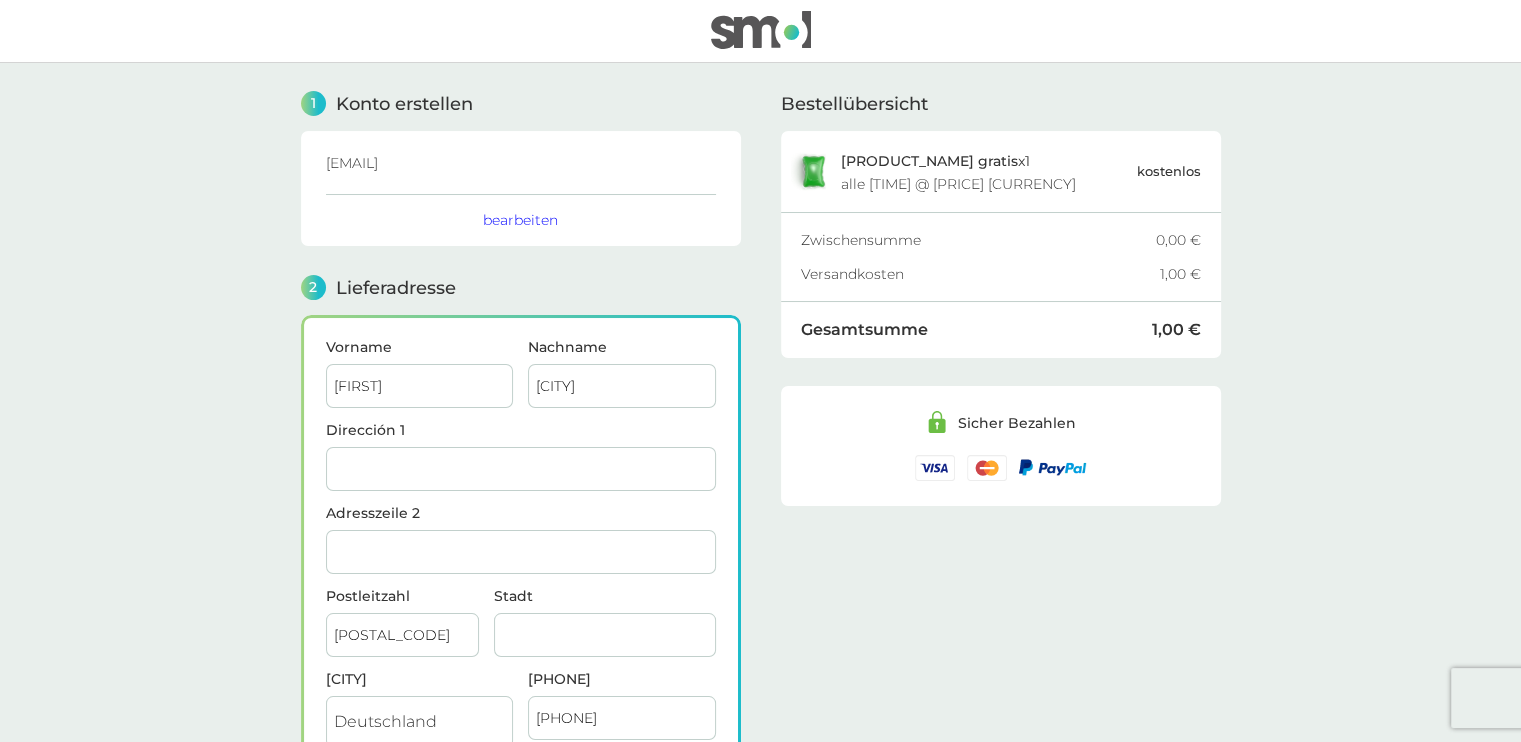 click on "[NUMBER]" at bounding box center [403, 635] 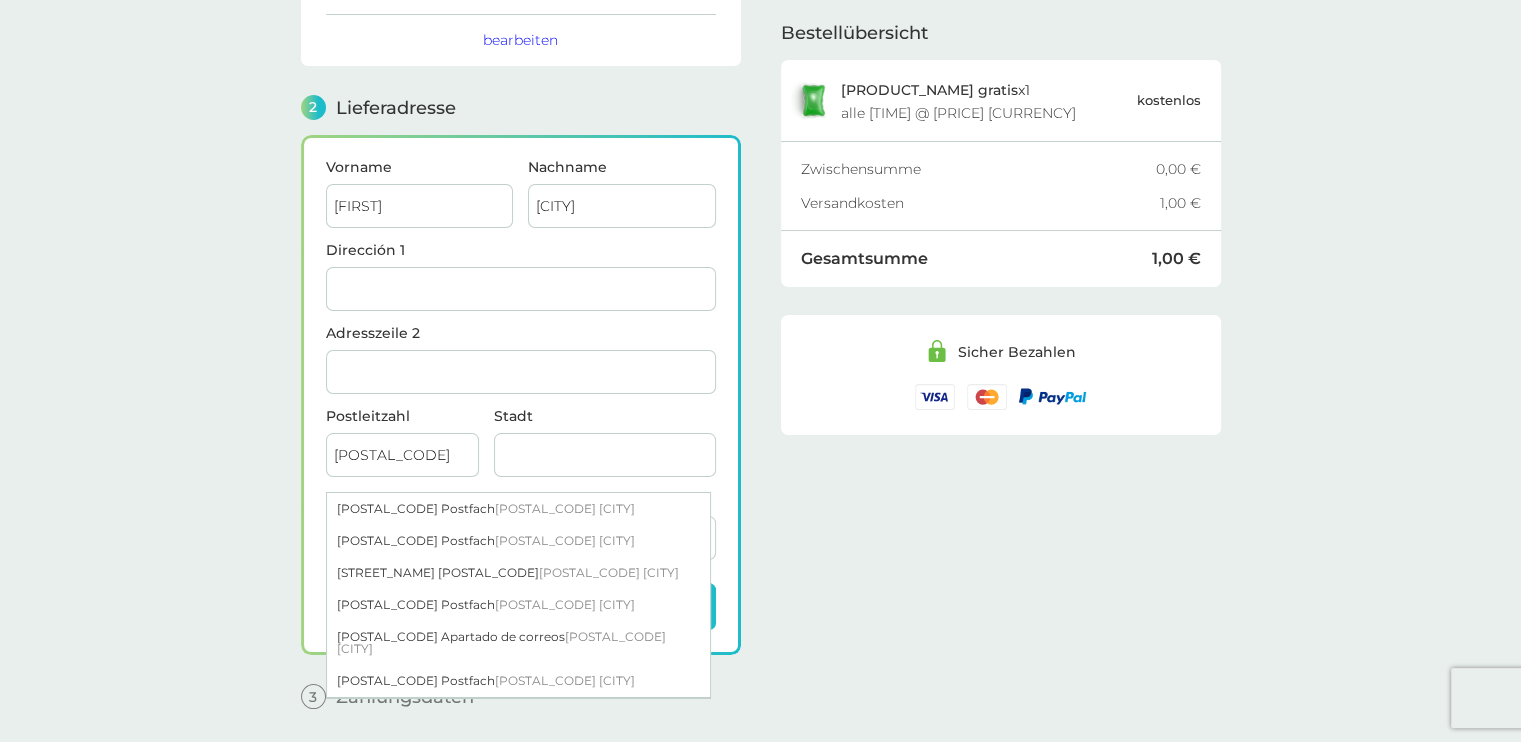 scroll, scrollTop: 242, scrollLeft: 0, axis: vertical 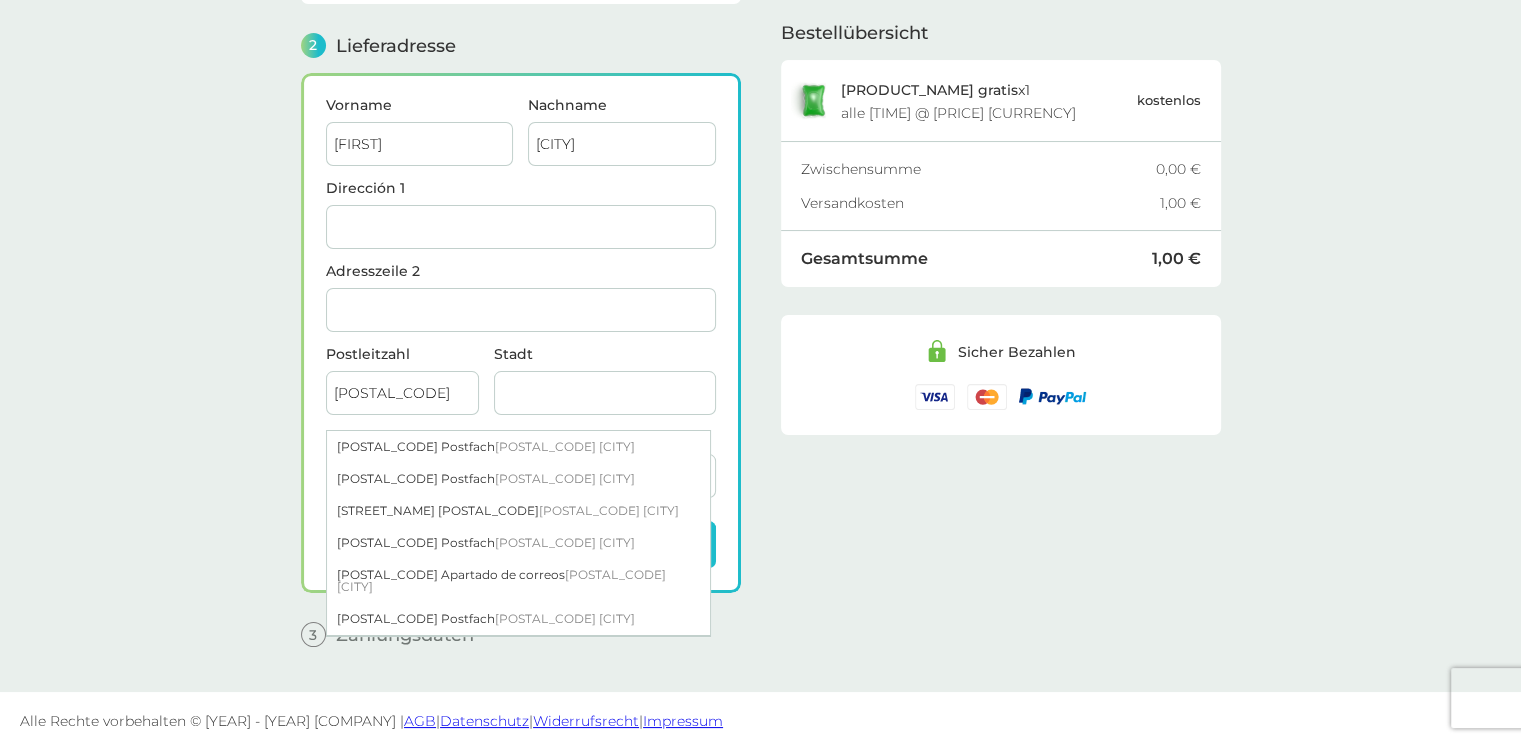 type on "[POSTAL_CODE]" 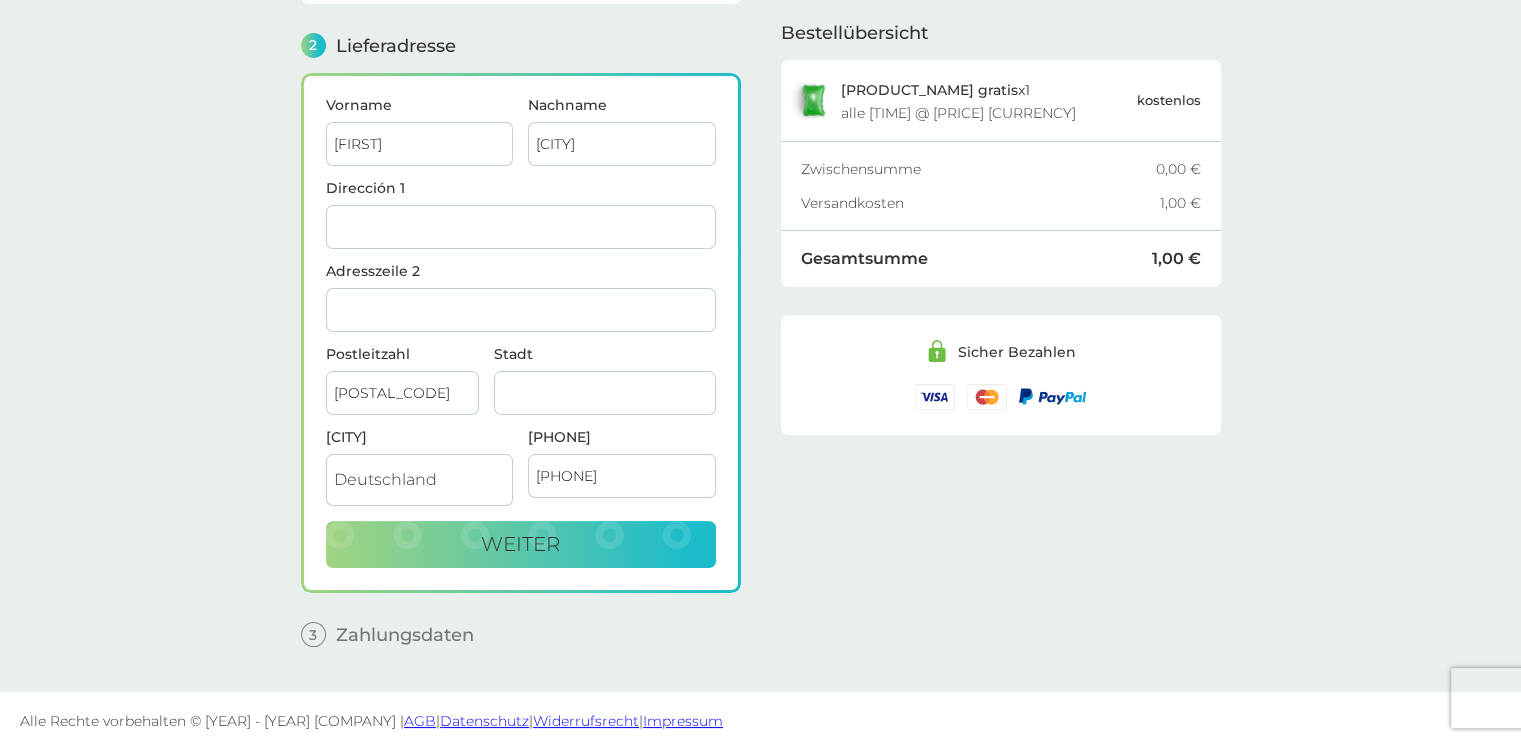 click on "Bestellübersicht Sonda Waschmittel gratis  x1 alle 1 Woche @ 7,00 € kostenlos Zwischensumme 0,00 € Versandkosten 1,00 € Gesamtsumme 1,00 €
Sicher Bezahlen" at bounding box center [1001, 241] 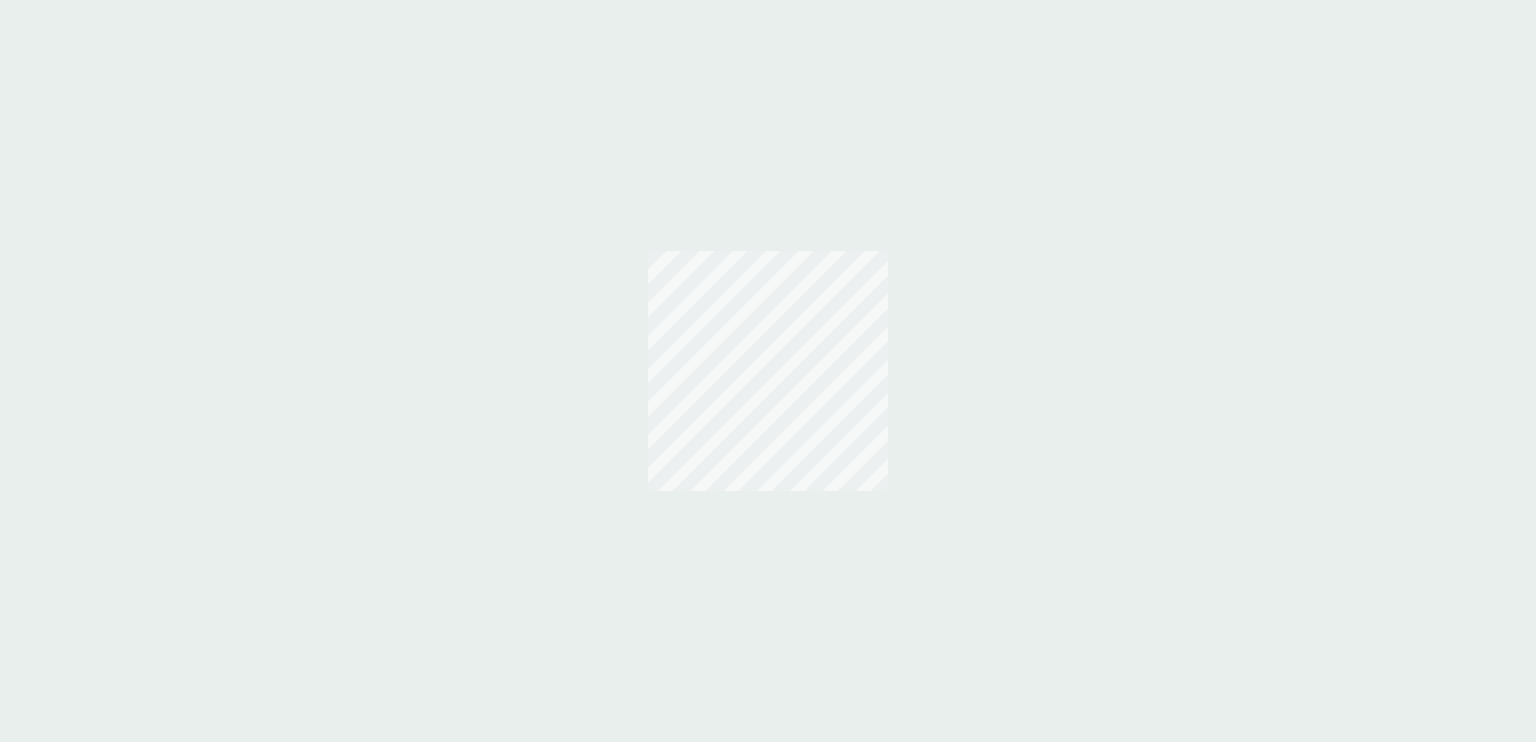scroll, scrollTop: 0, scrollLeft: 0, axis: both 